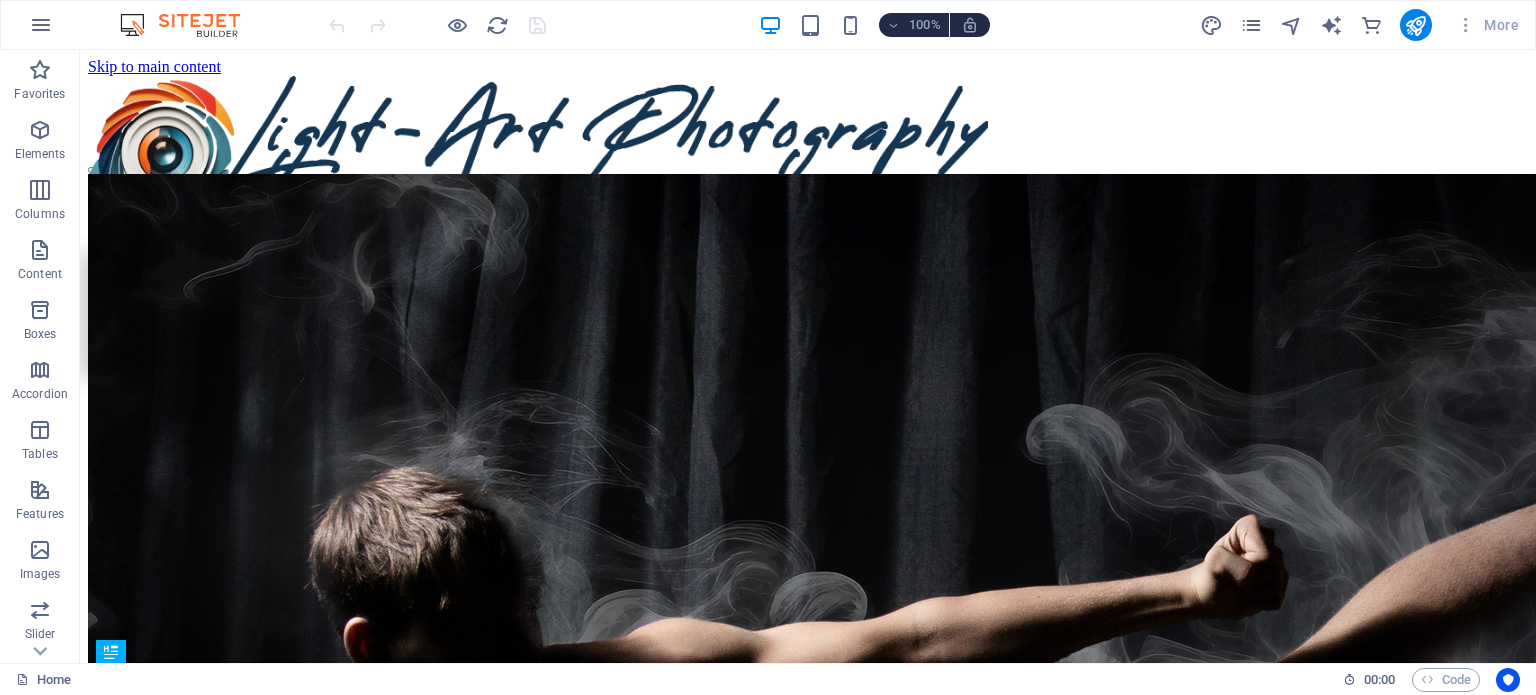 scroll, scrollTop: 0, scrollLeft: 0, axis: both 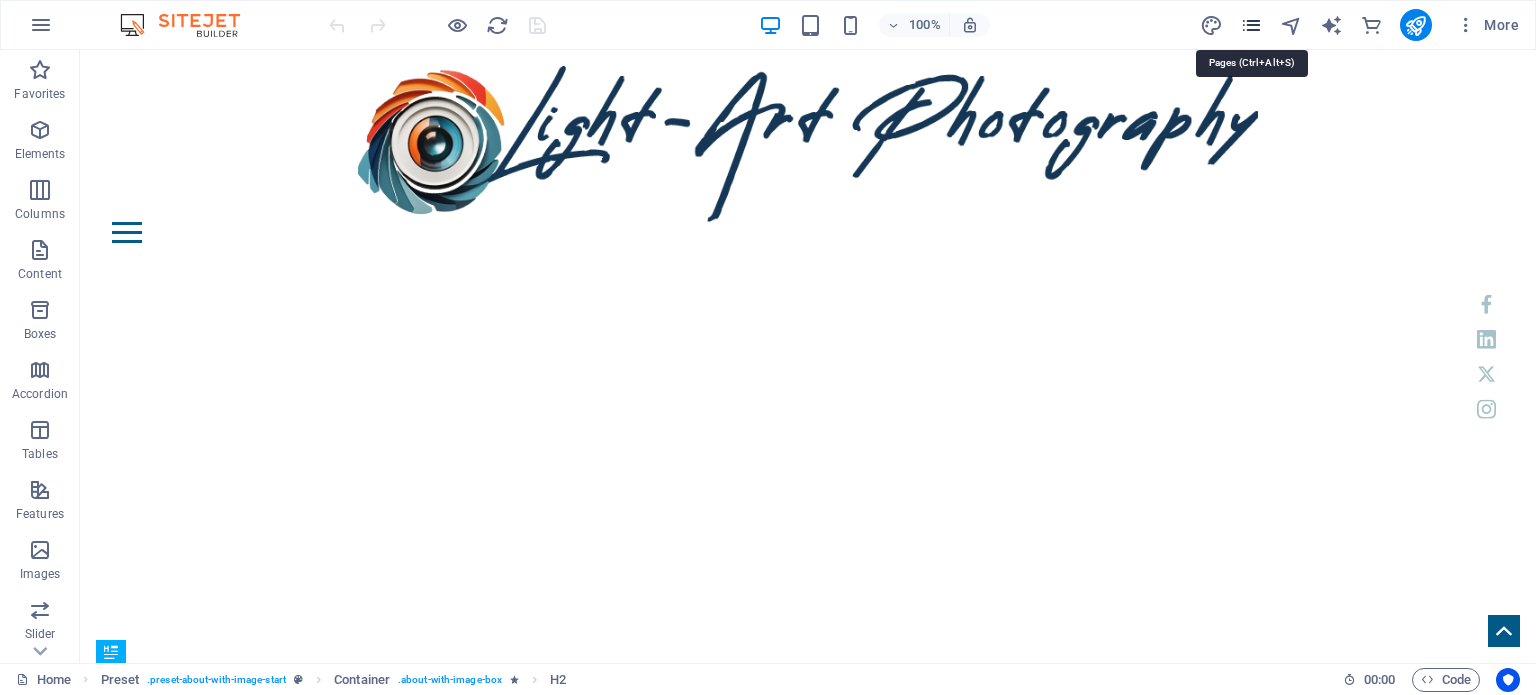 click at bounding box center (1251, 25) 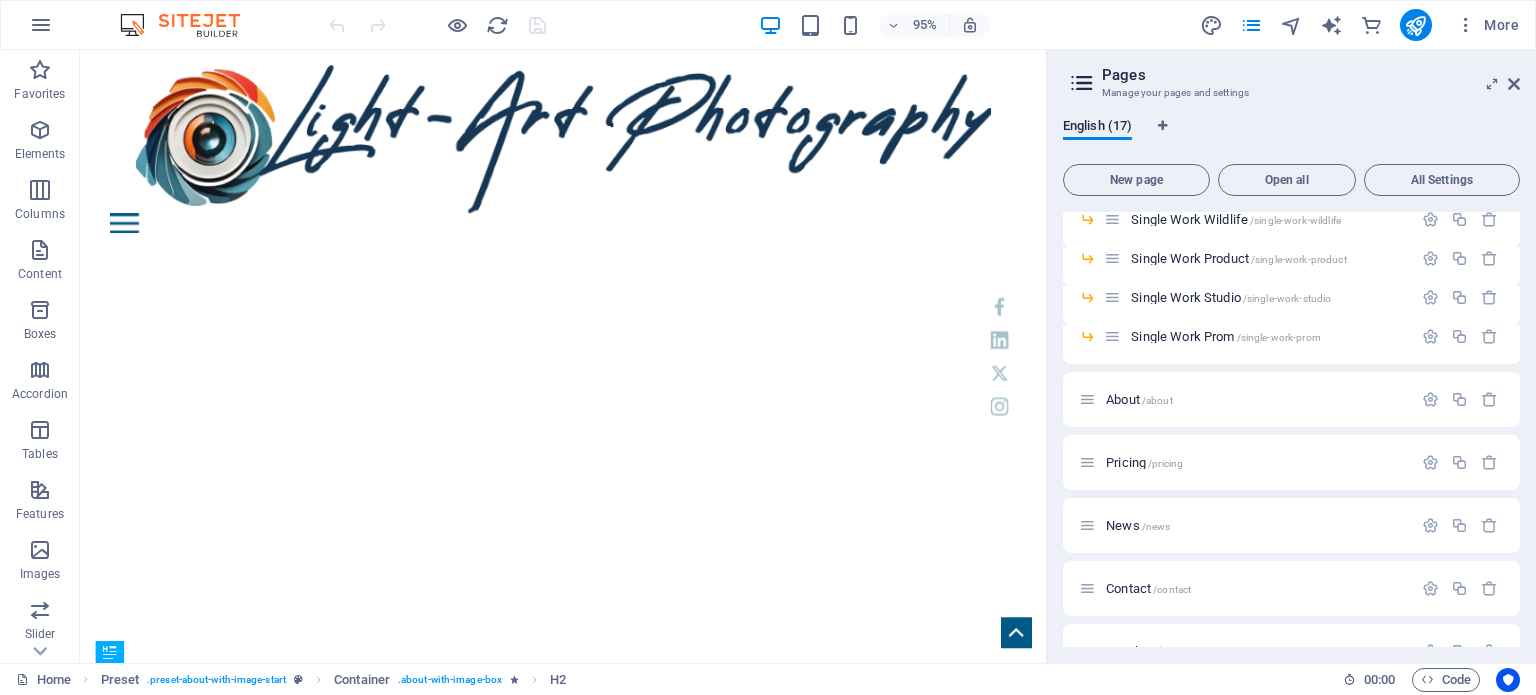 scroll, scrollTop: 300, scrollLeft: 0, axis: vertical 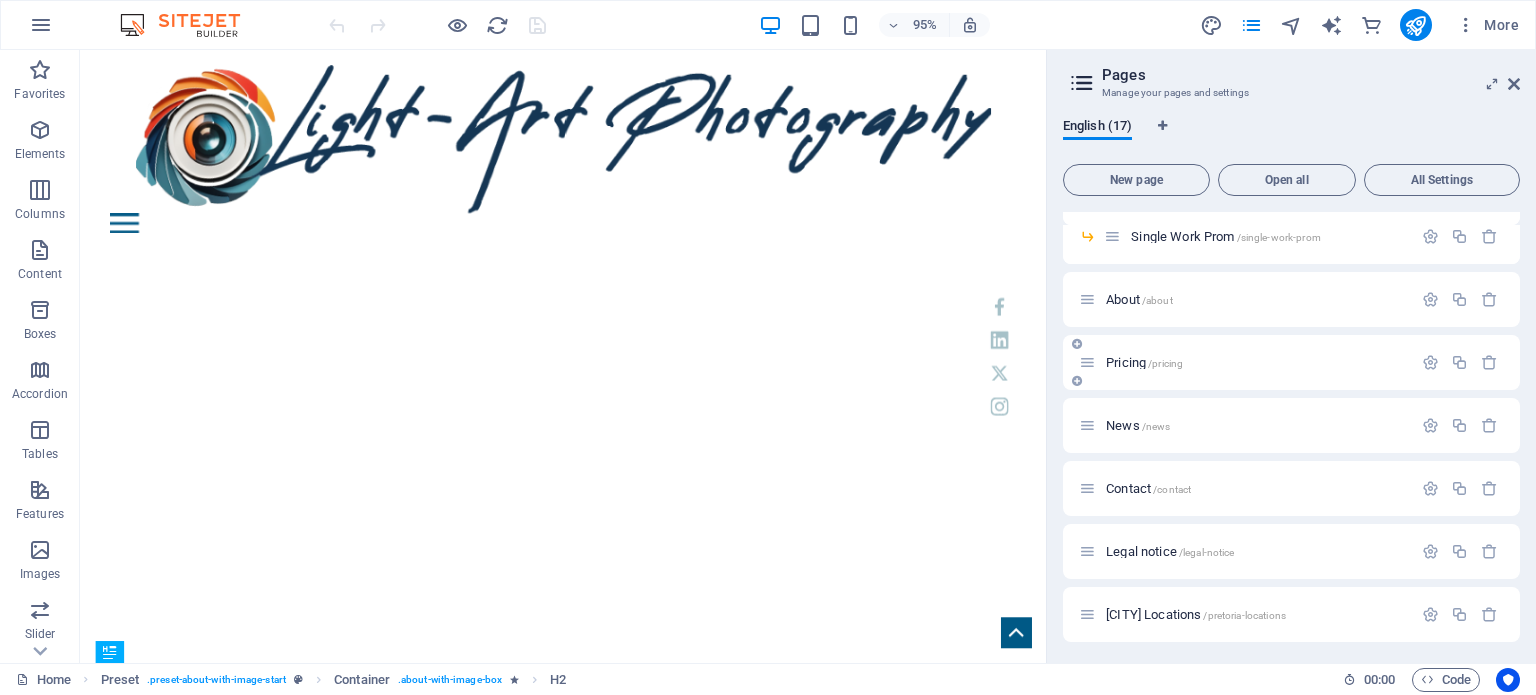 click on "Pricing /pricing" at bounding box center [1144, 362] 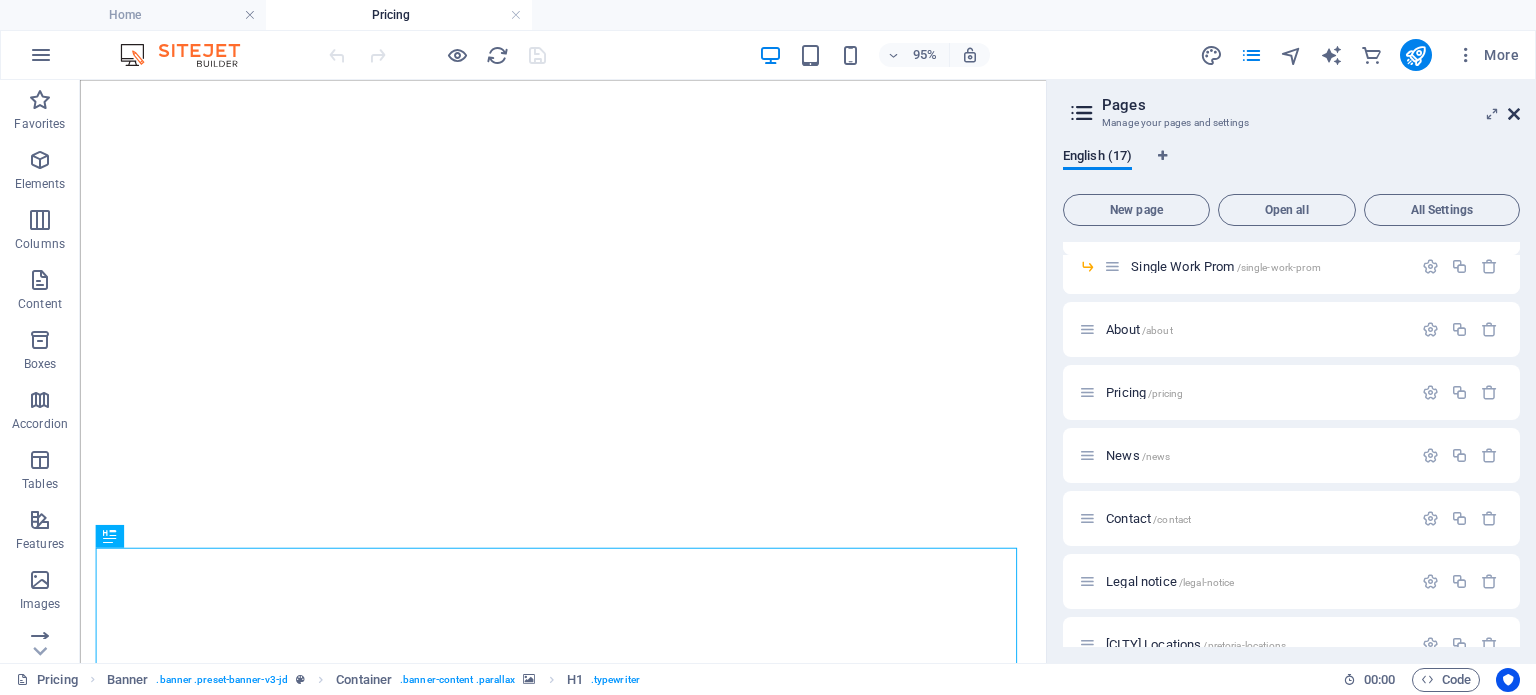 click at bounding box center [1514, 114] 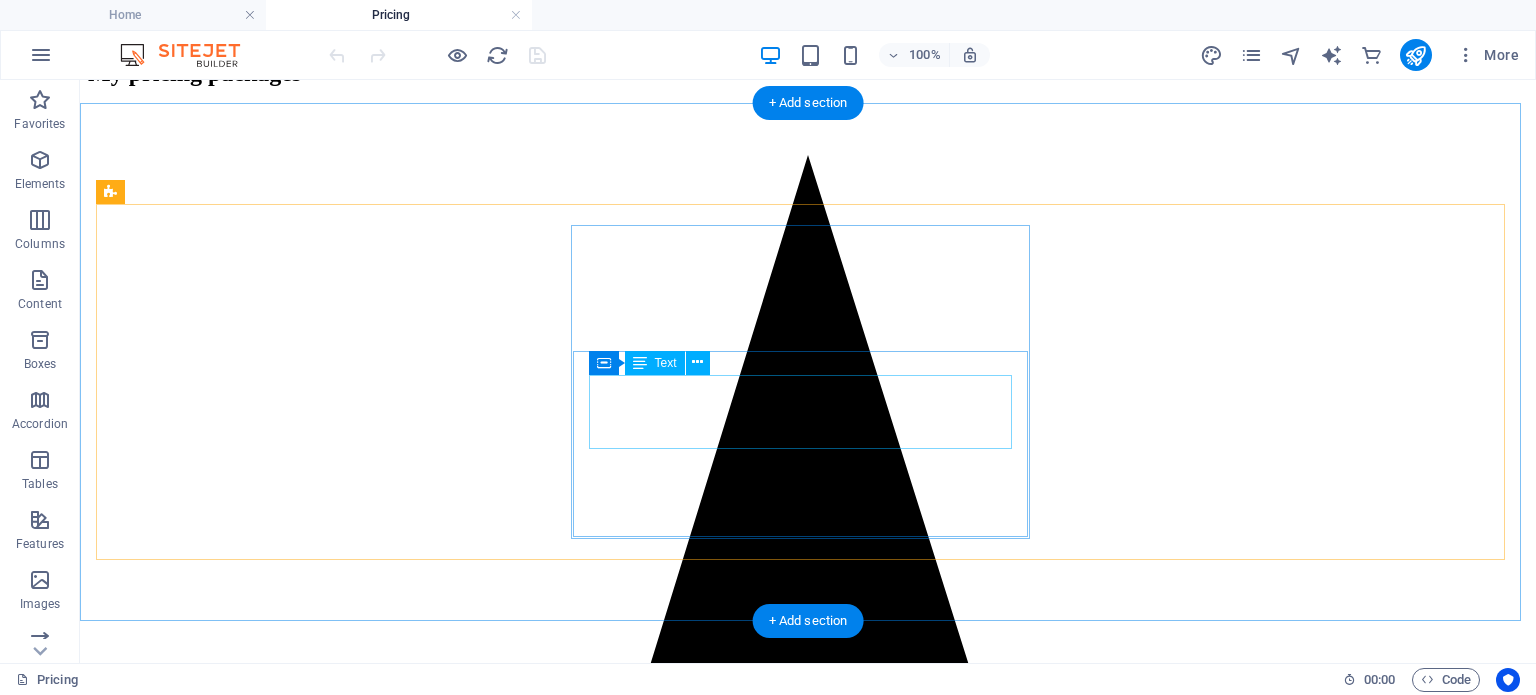 scroll, scrollTop: 1134, scrollLeft: 0, axis: vertical 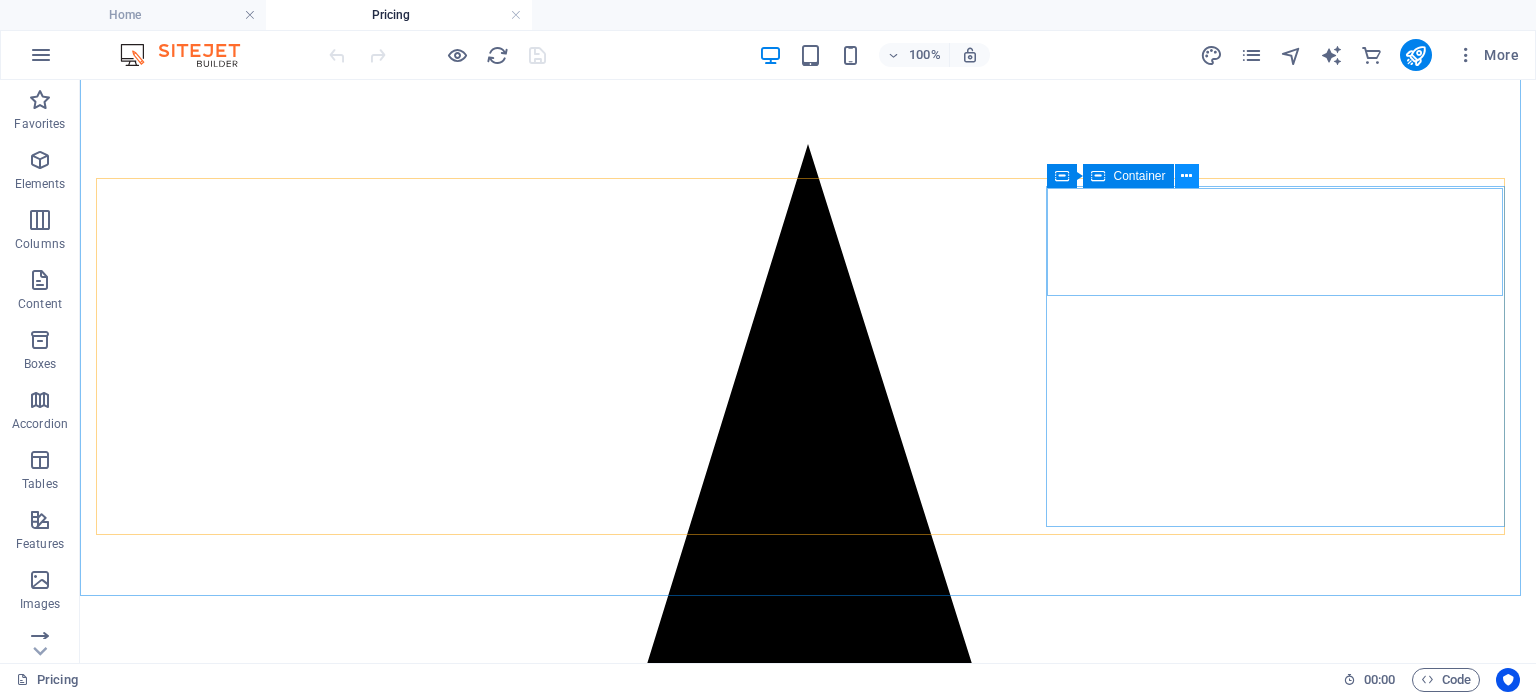 click at bounding box center (1186, 176) 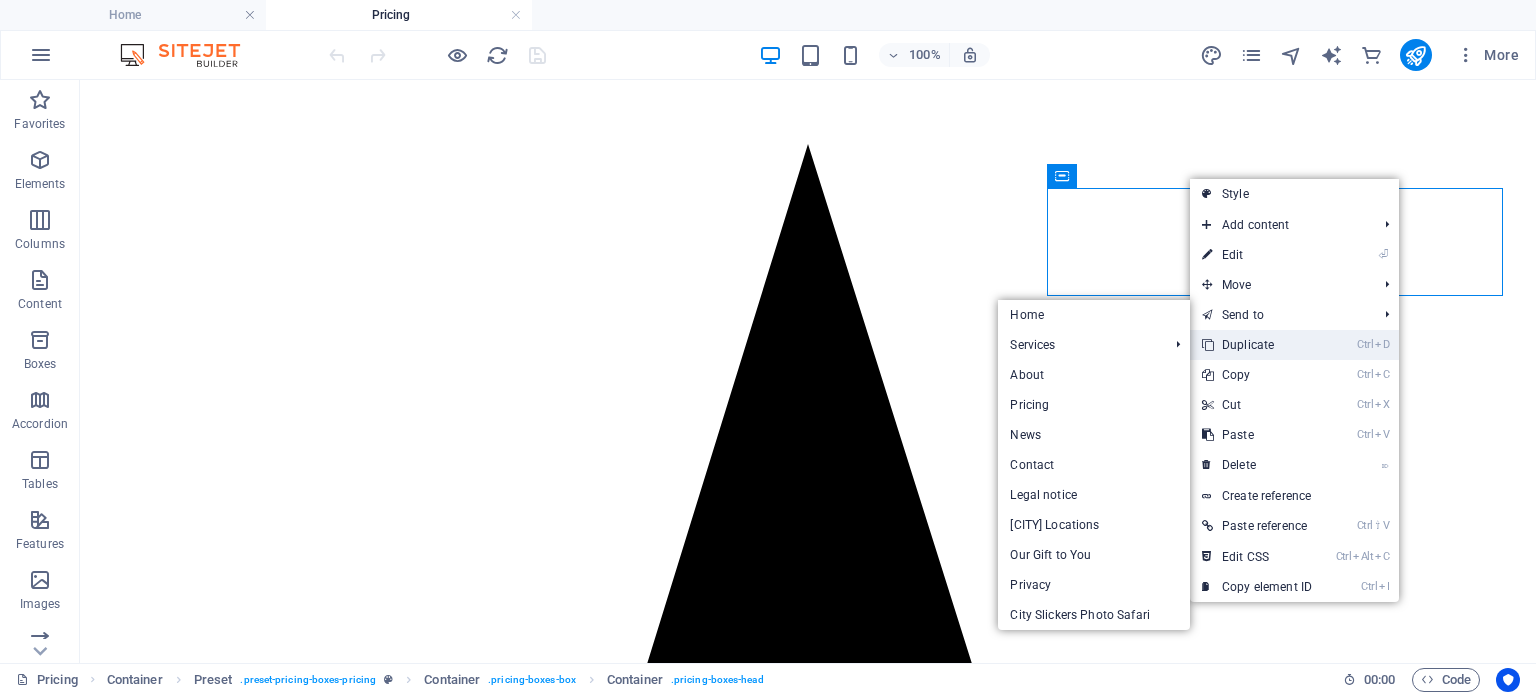 click on "Ctrl D  Duplicate" at bounding box center [1257, 345] 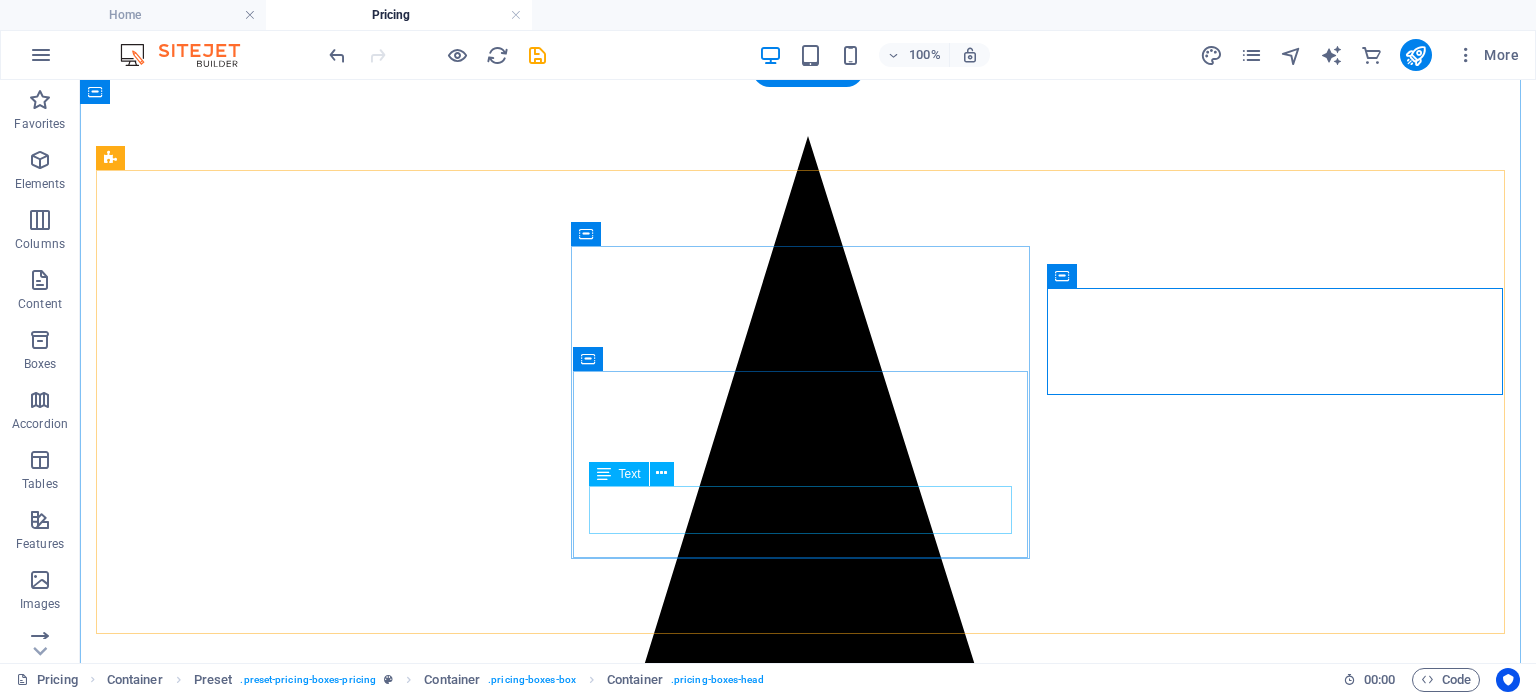scroll, scrollTop: 1134, scrollLeft: 0, axis: vertical 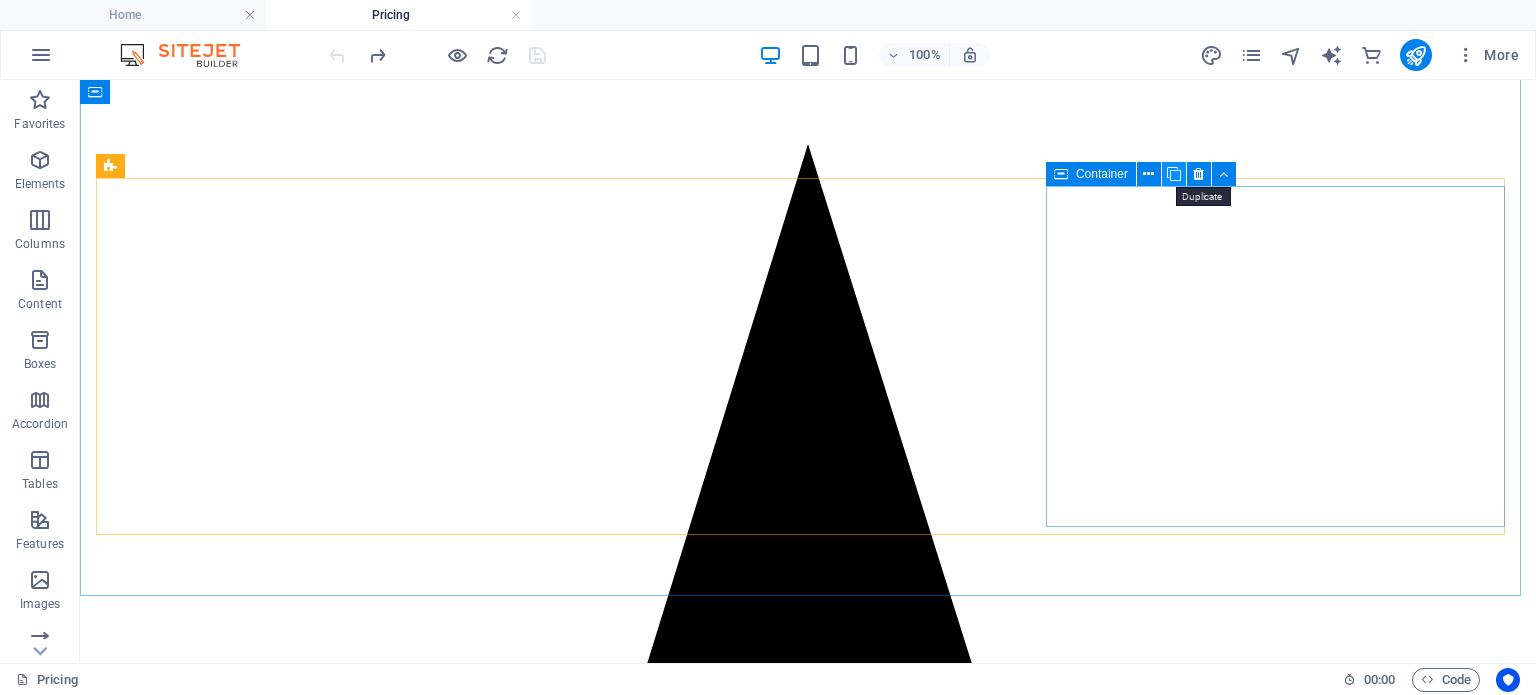 click at bounding box center (1174, 174) 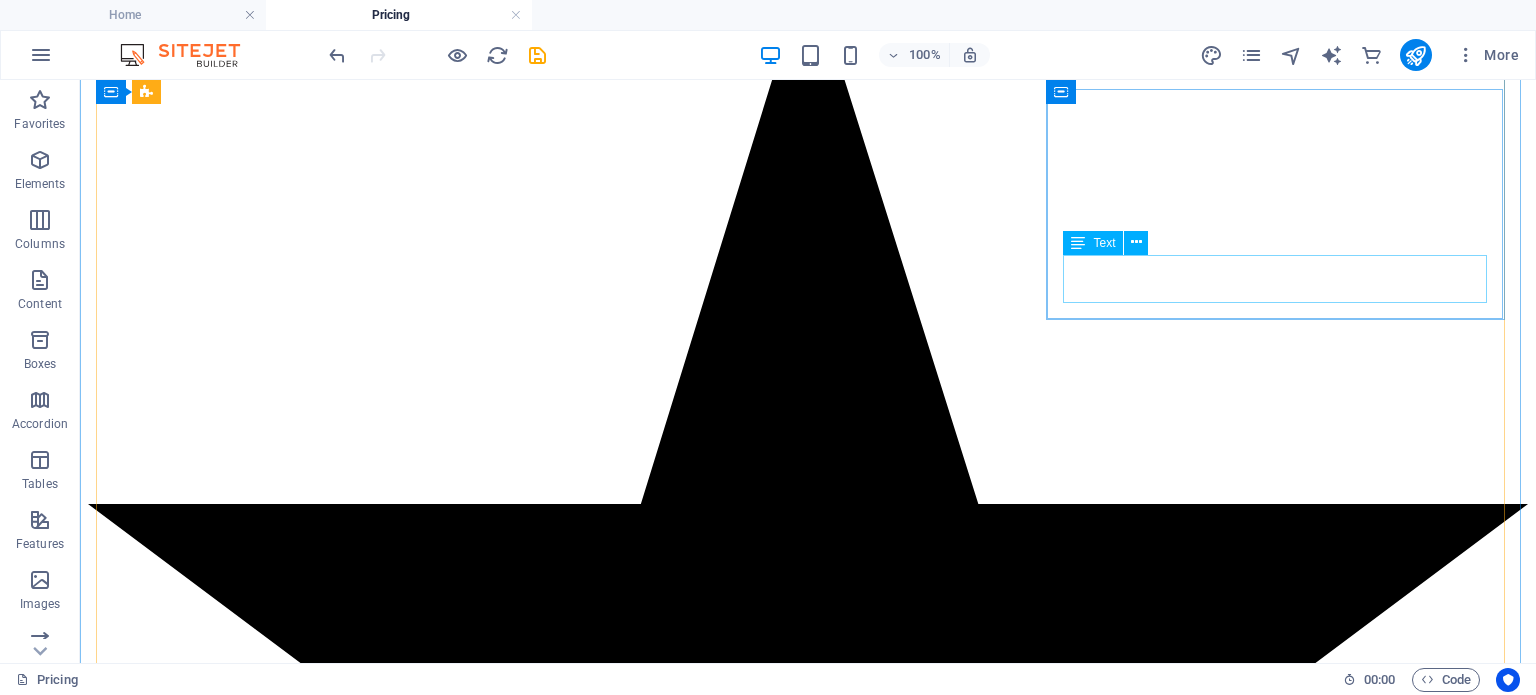 scroll, scrollTop: 1342, scrollLeft: 0, axis: vertical 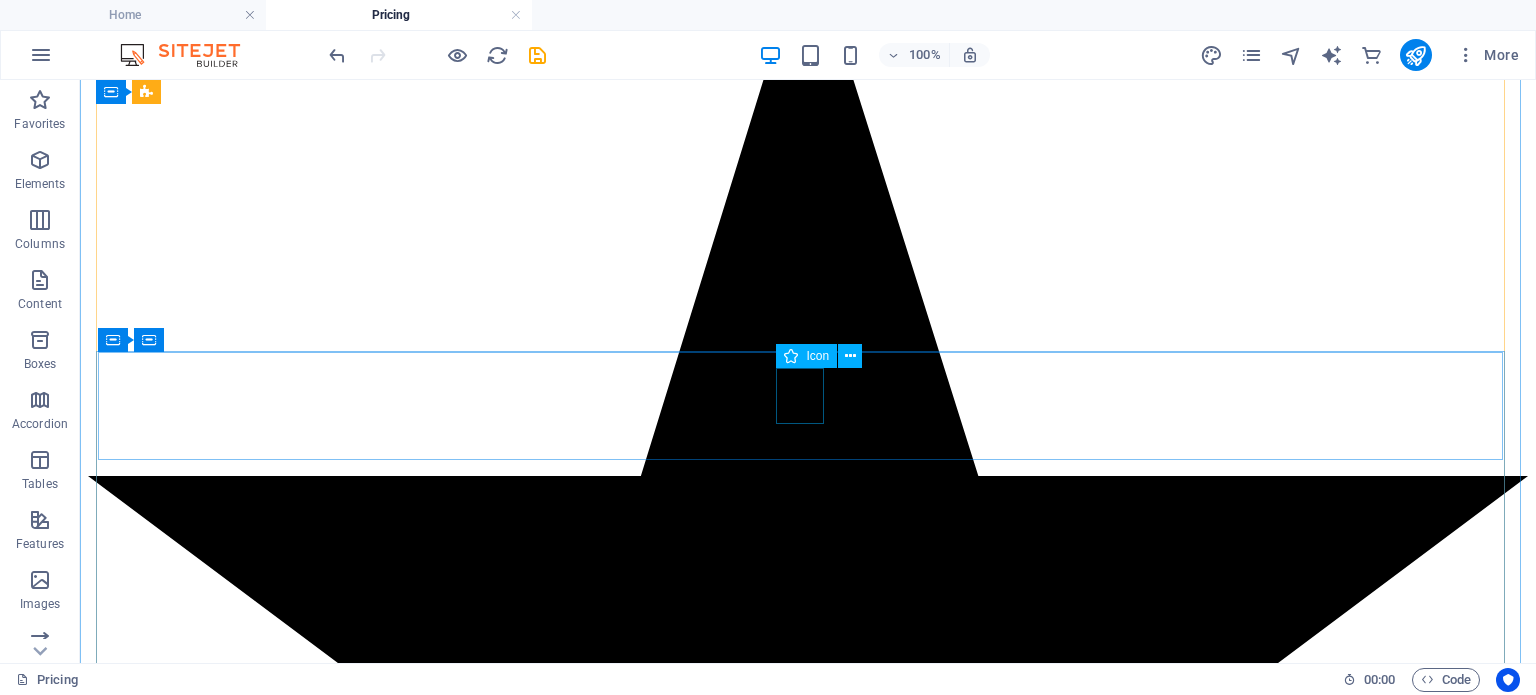 click at bounding box center [808, 4629] 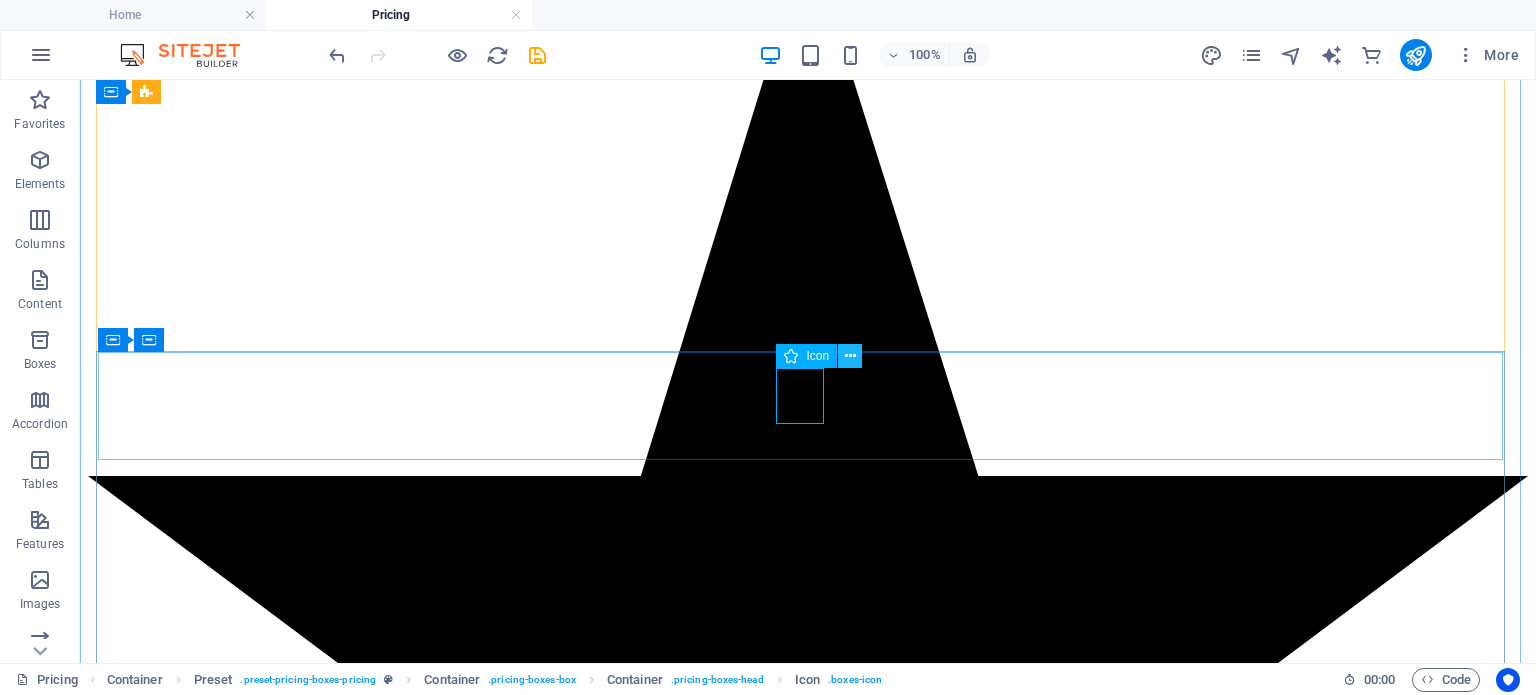 click at bounding box center [850, 356] 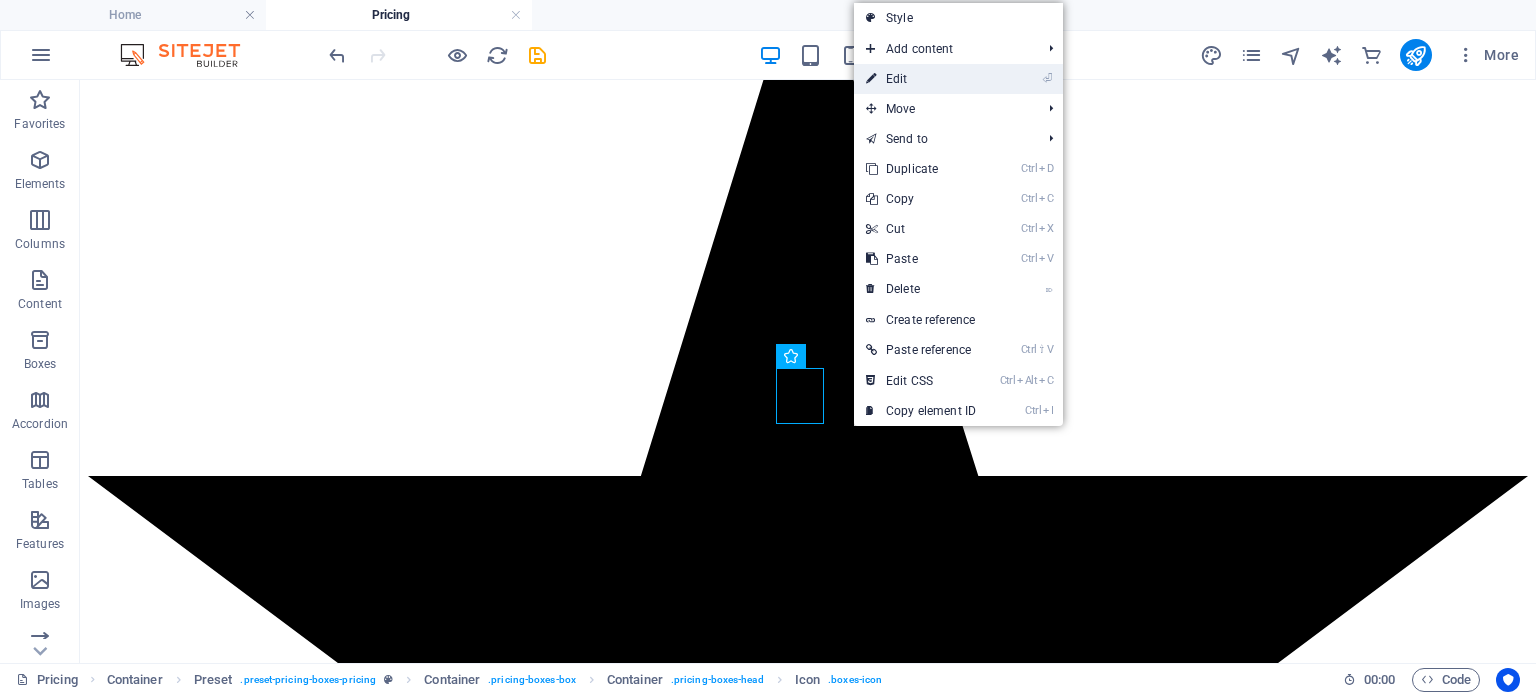click on "⏎  Edit" at bounding box center (921, 79) 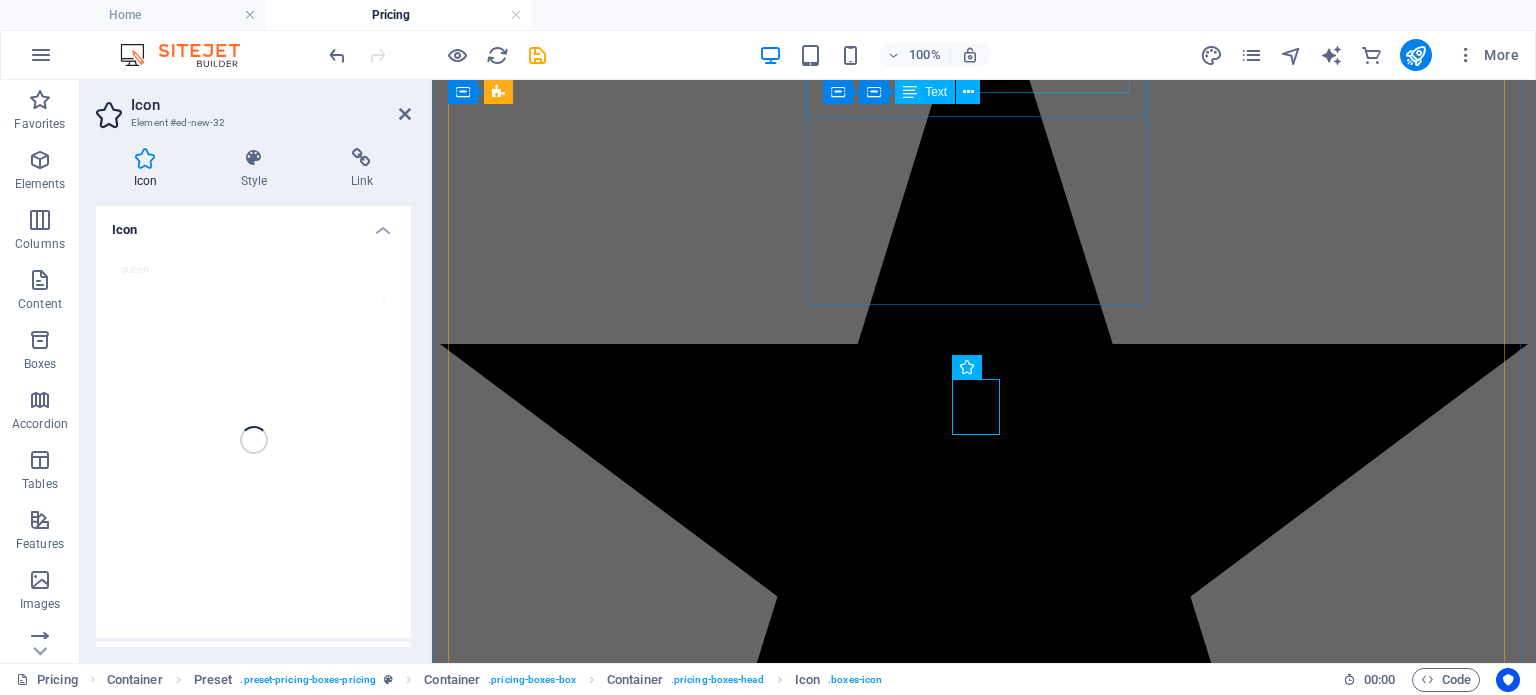 scroll, scrollTop: 1352, scrollLeft: 0, axis: vertical 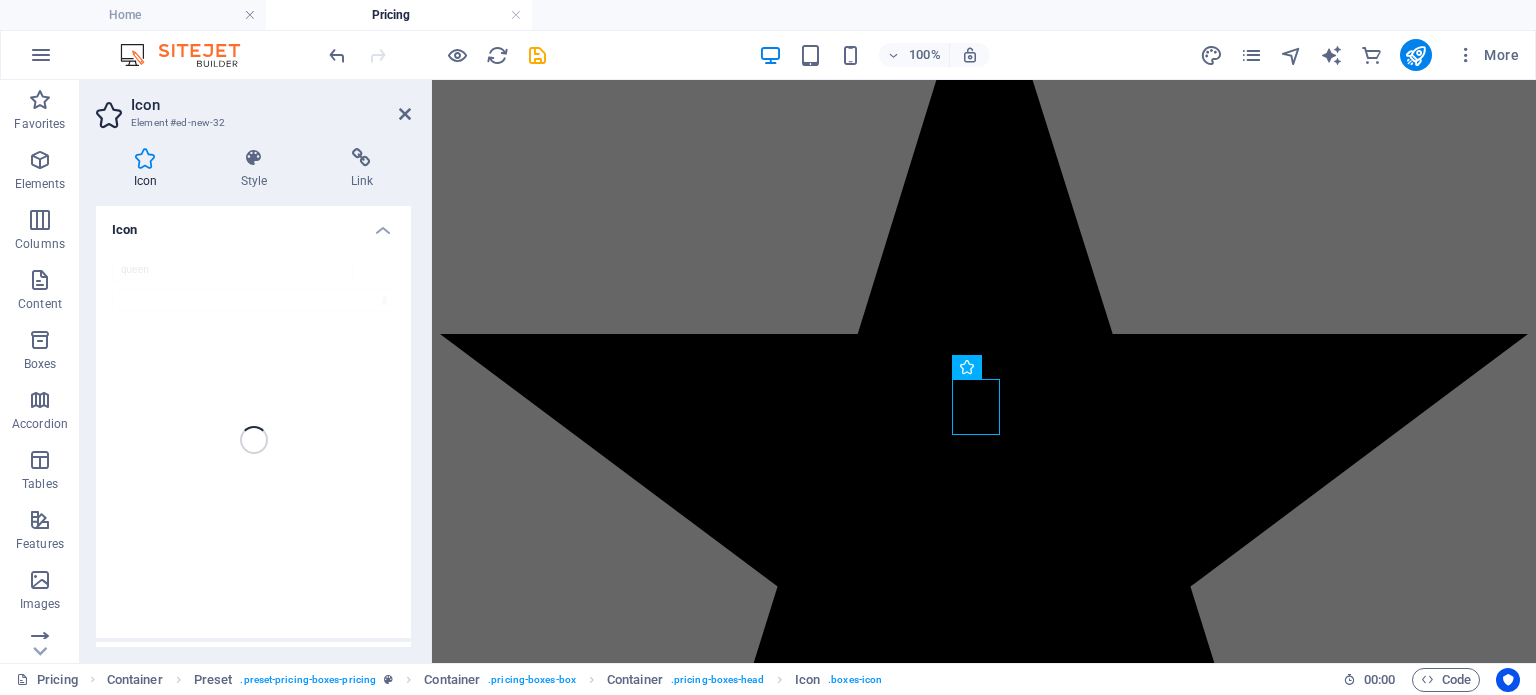 click on "queen" at bounding box center [253, 440] 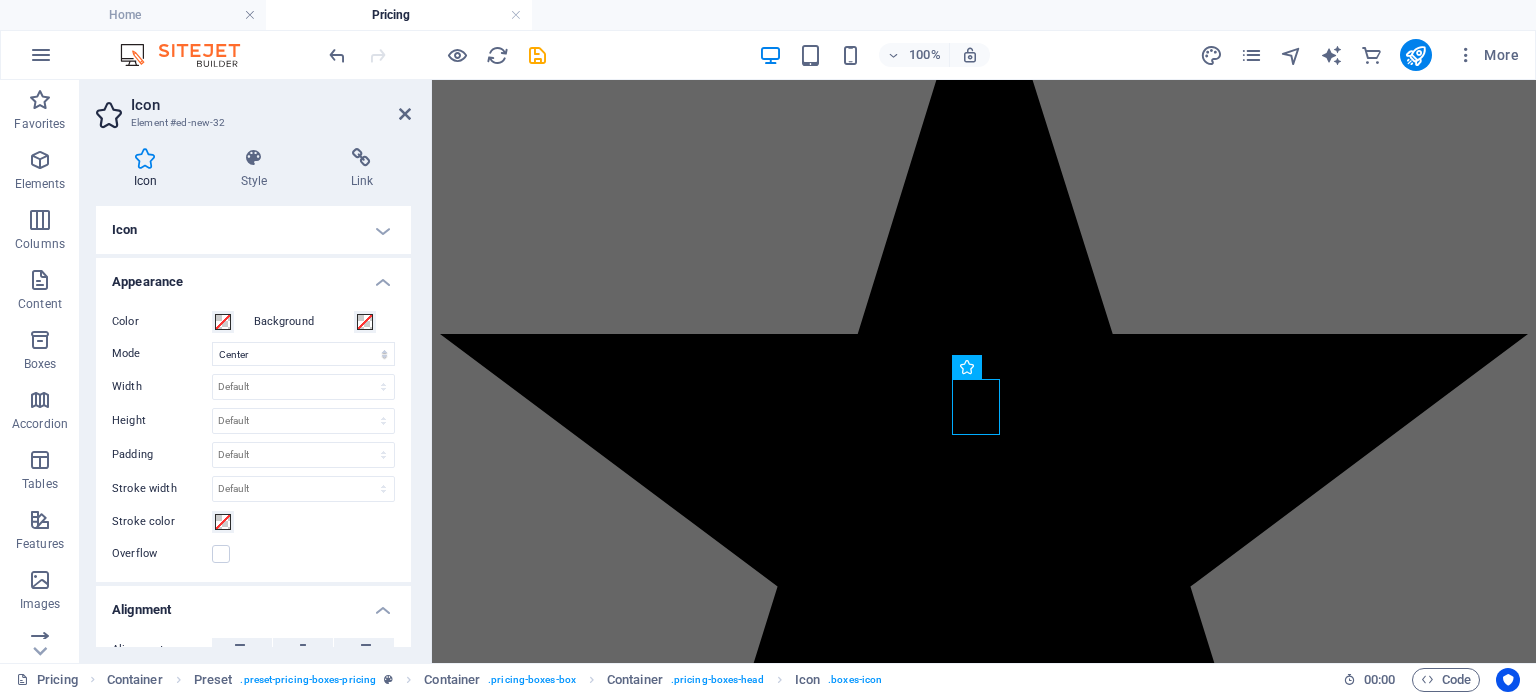 click on "Icon" at bounding box center (253, 230) 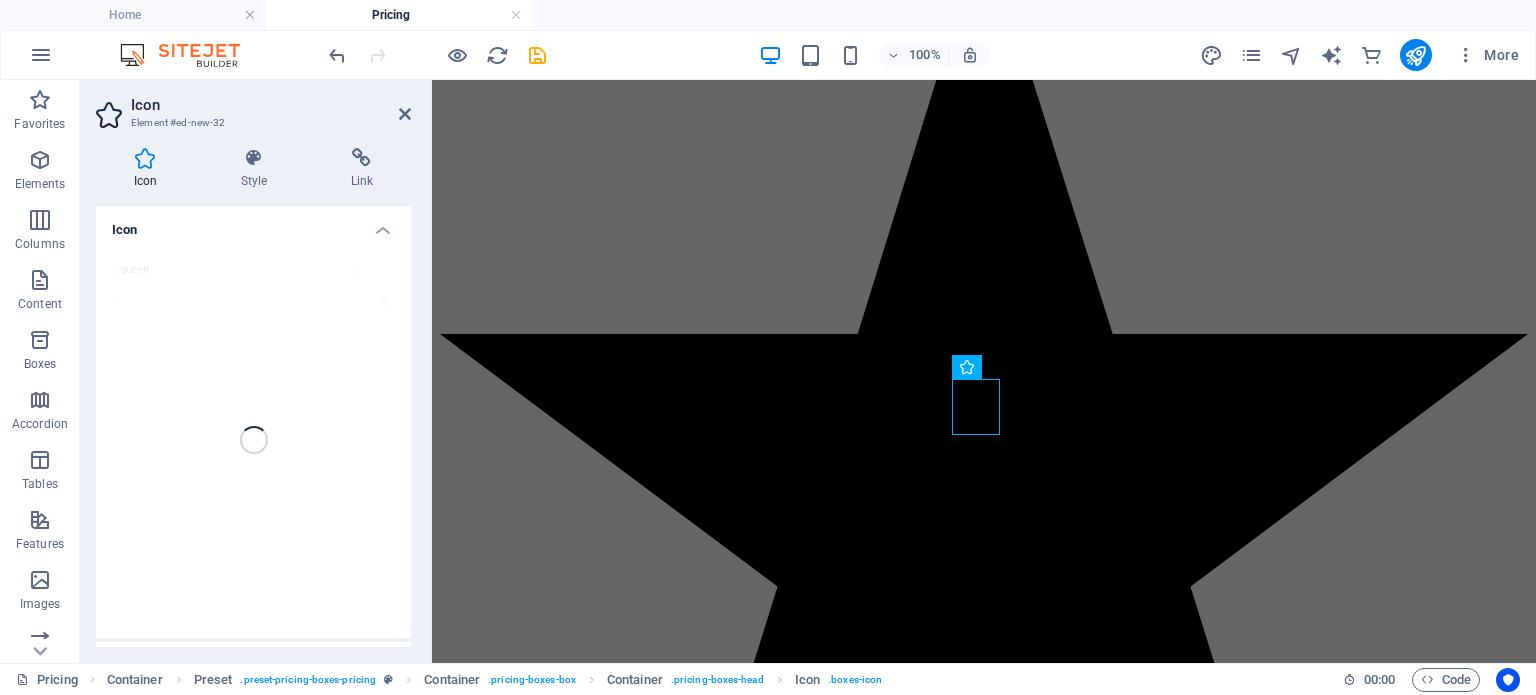 click on "queen" at bounding box center [253, 440] 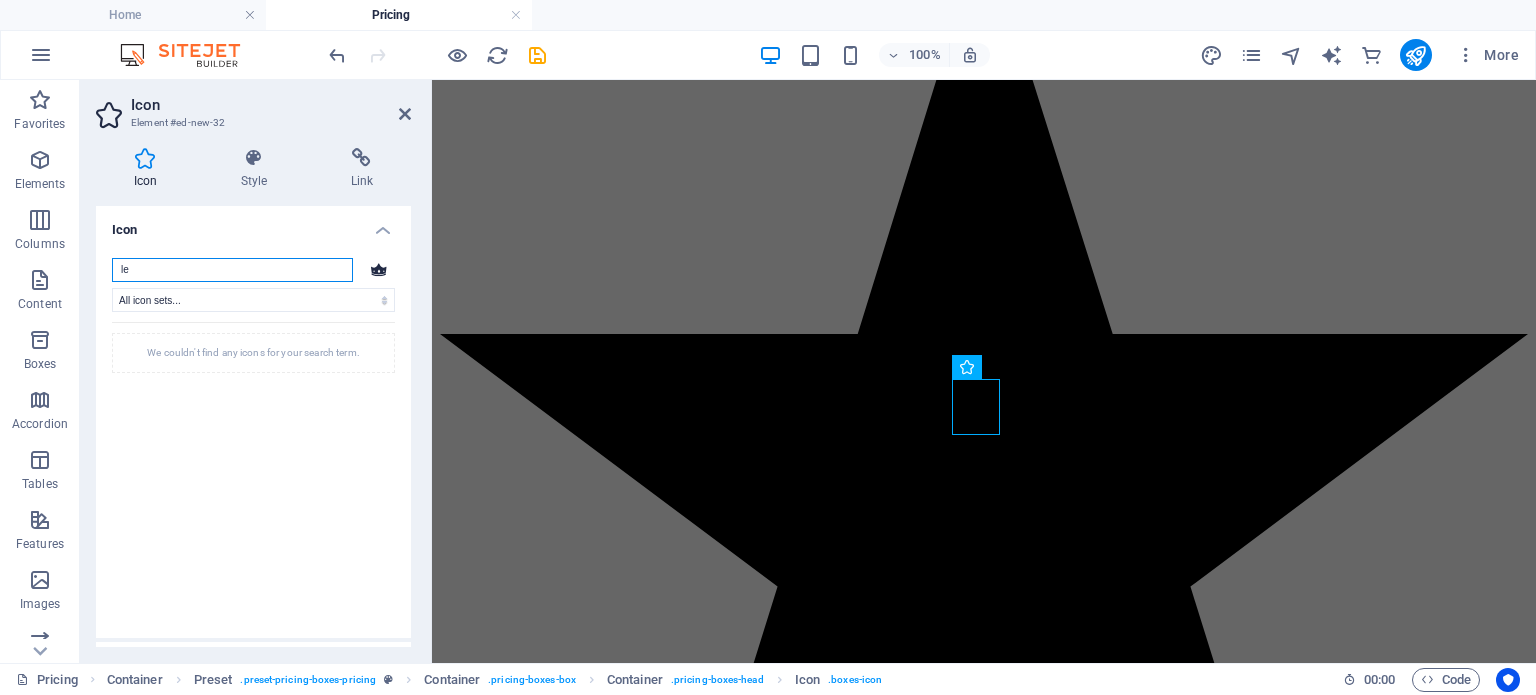 type on "l" 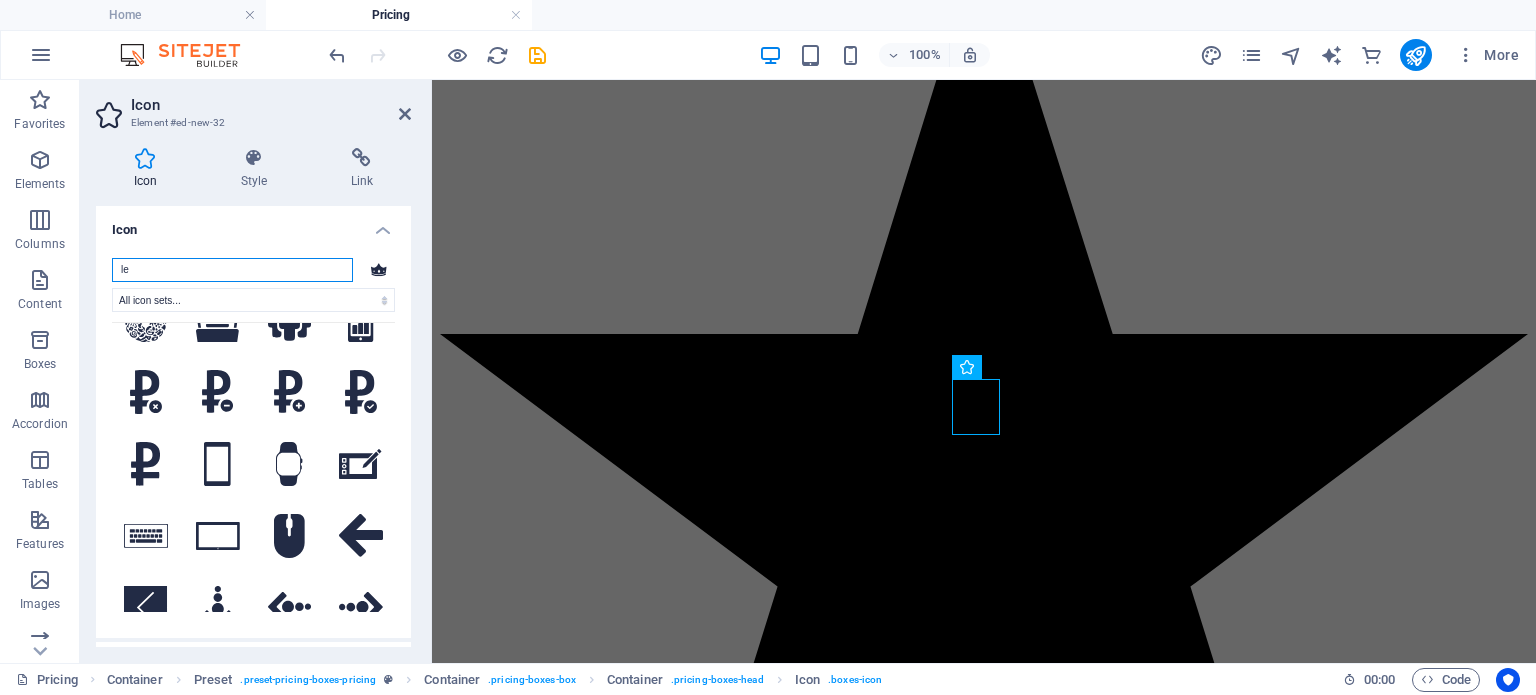 scroll, scrollTop: 600, scrollLeft: 0, axis: vertical 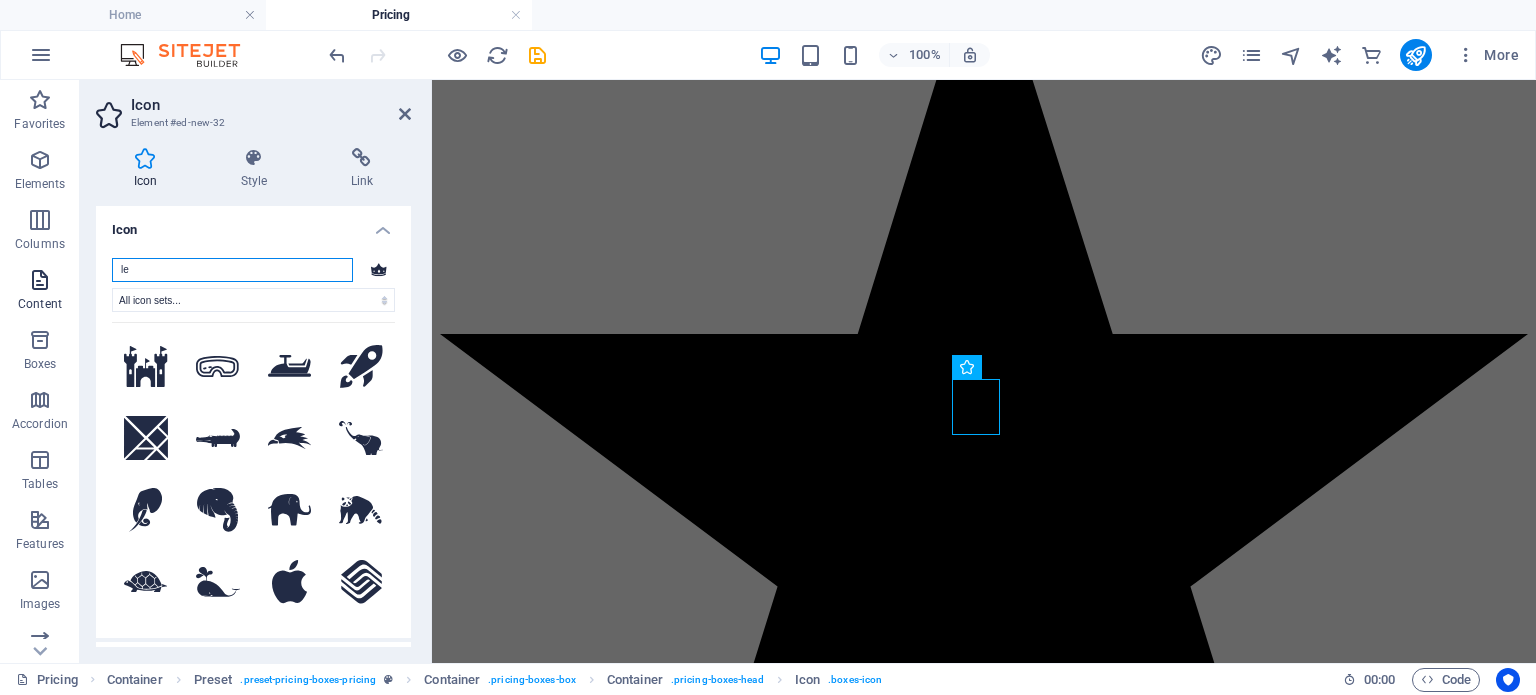 drag, startPoint x: 153, startPoint y: 265, endPoint x: 73, endPoint y: 267, distance: 80.024994 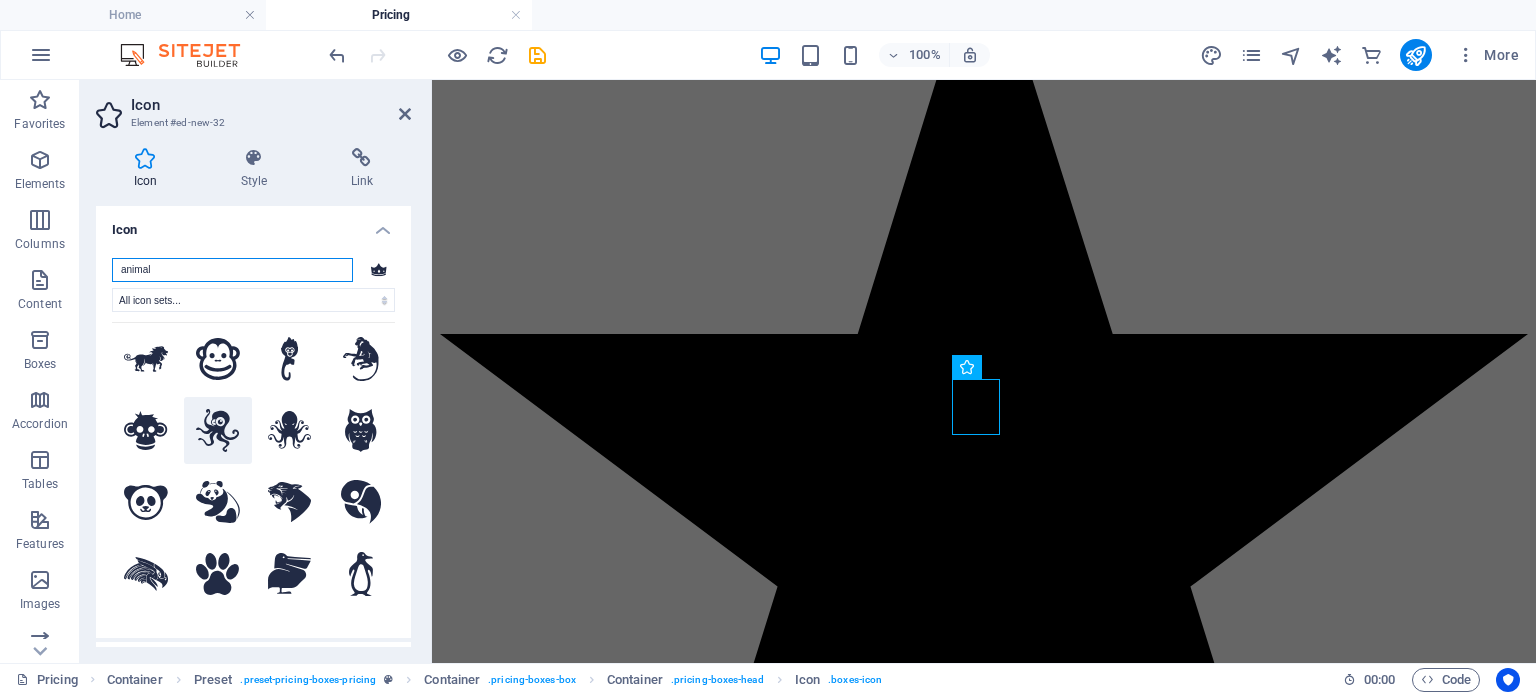 scroll, scrollTop: 1300, scrollLeft: 0, axis: vertical 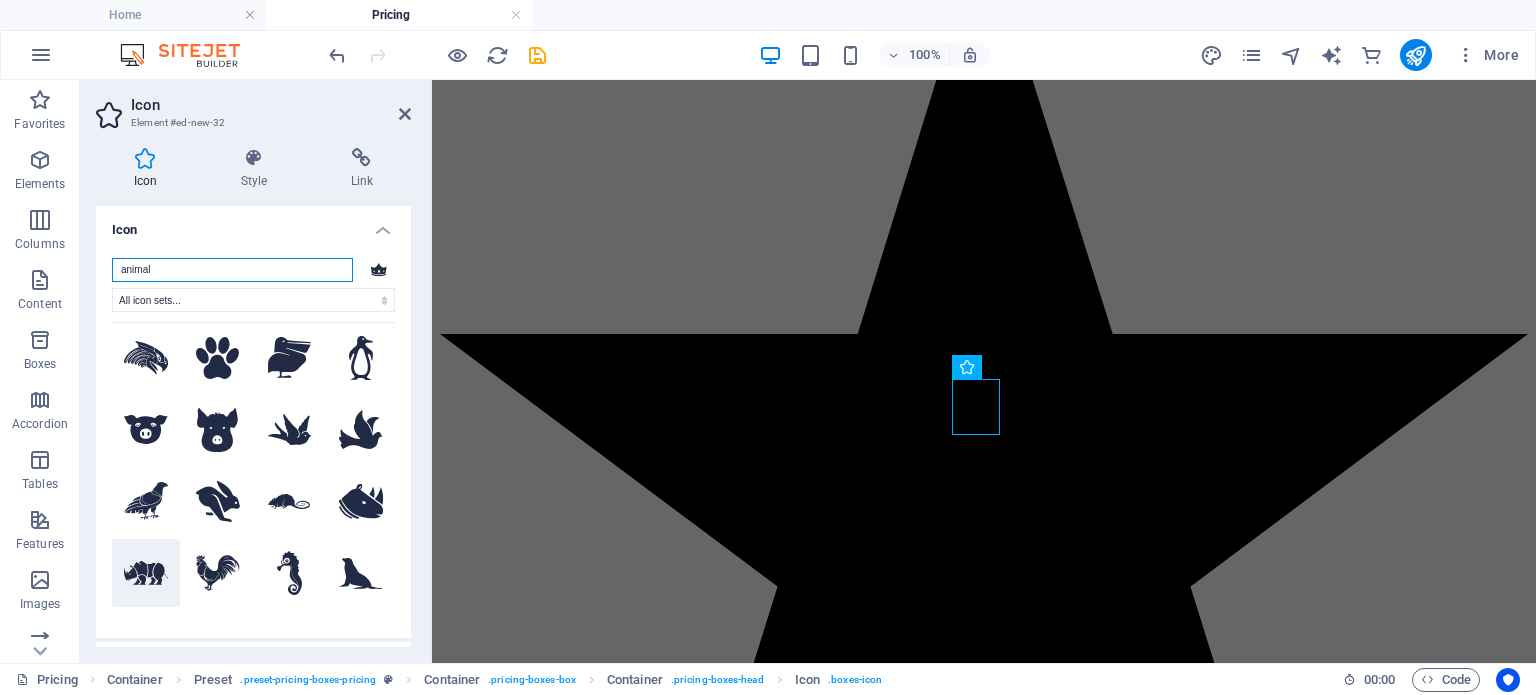 type on "animal" 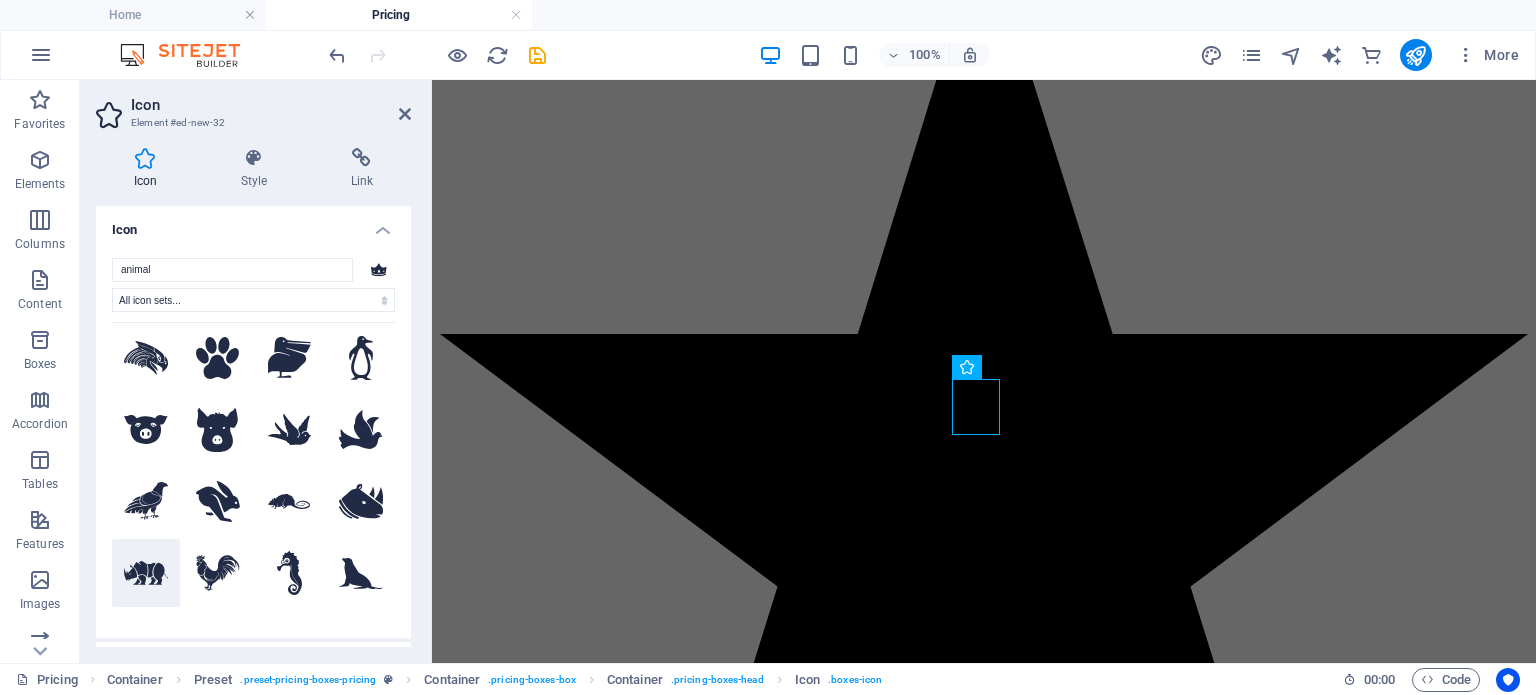 click 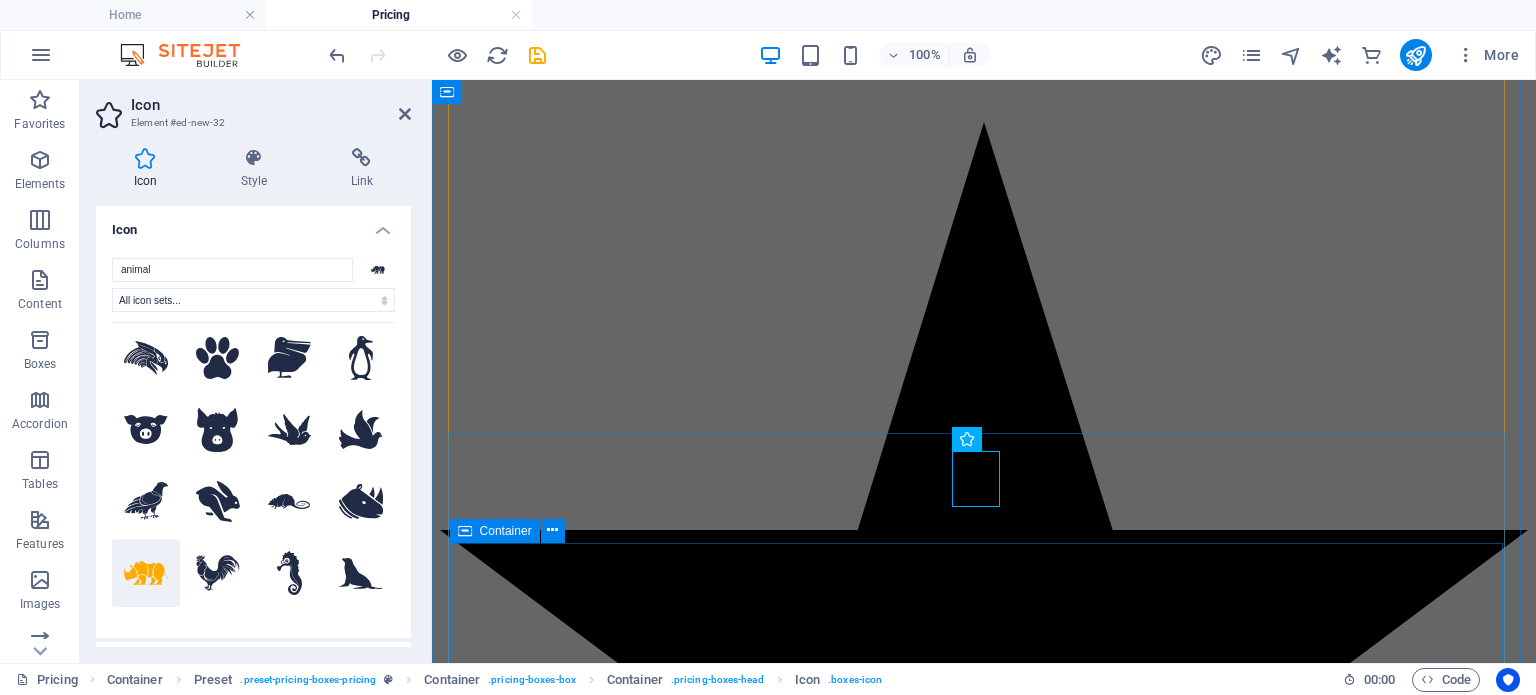 scroll, scrollTop: 1152, scrollLeft: 0, axis: vertical 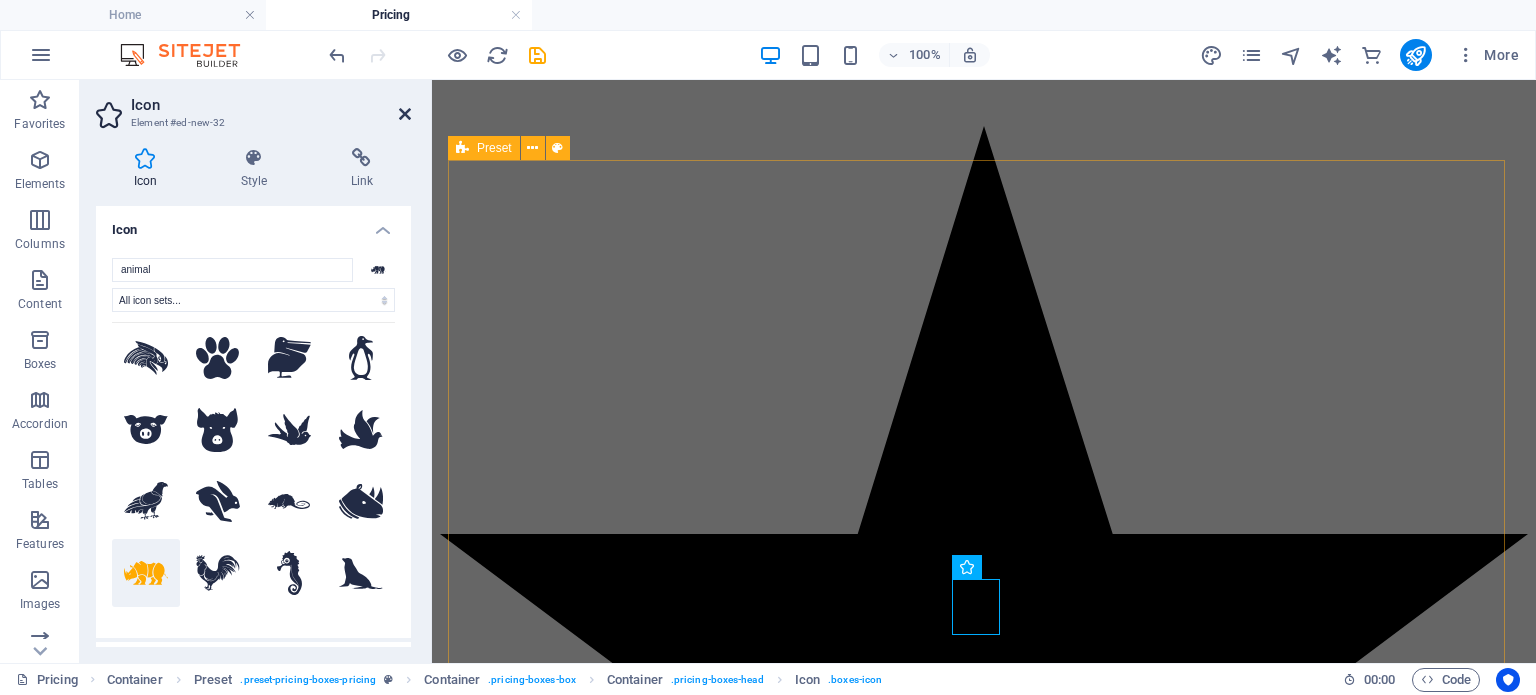 click at bounding box center [405, 114] 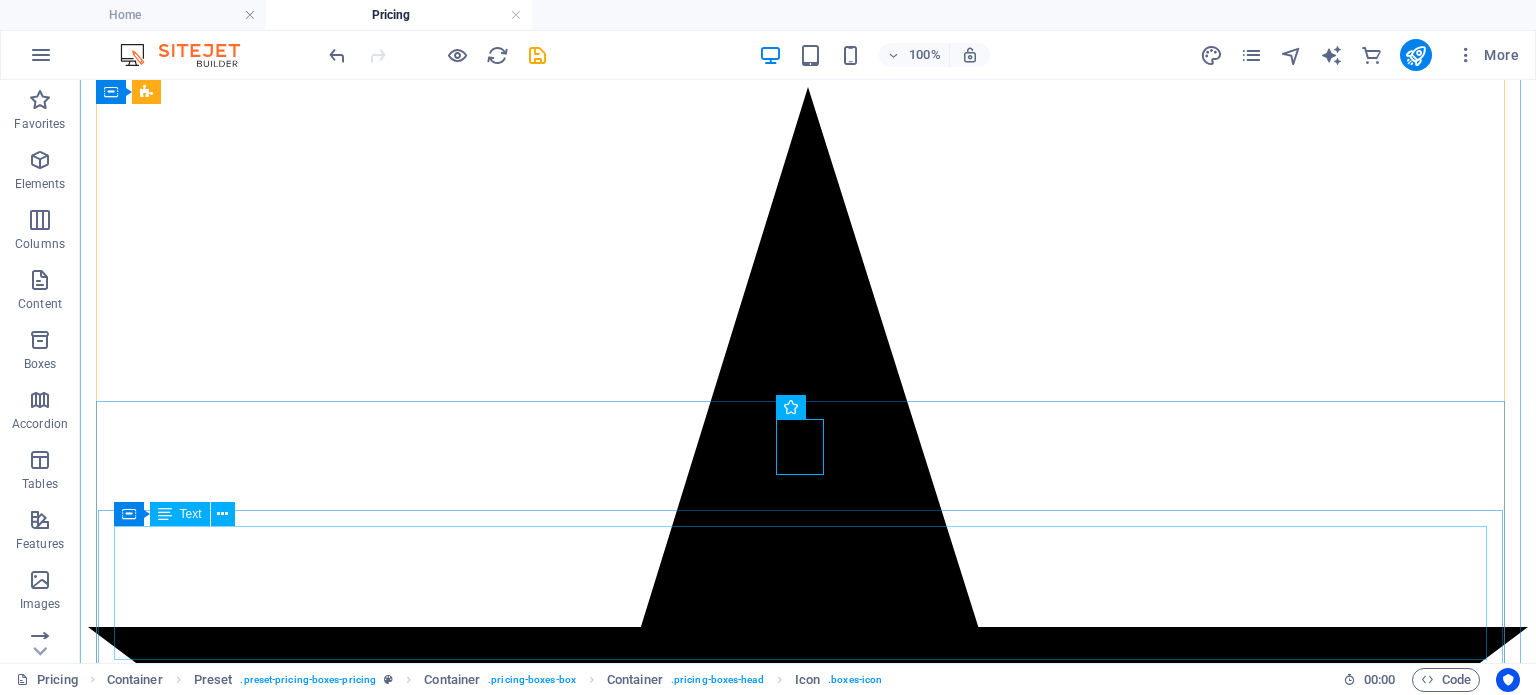 scroll, scrollTop: 1107, scrollLeft: 0, axis: vertical 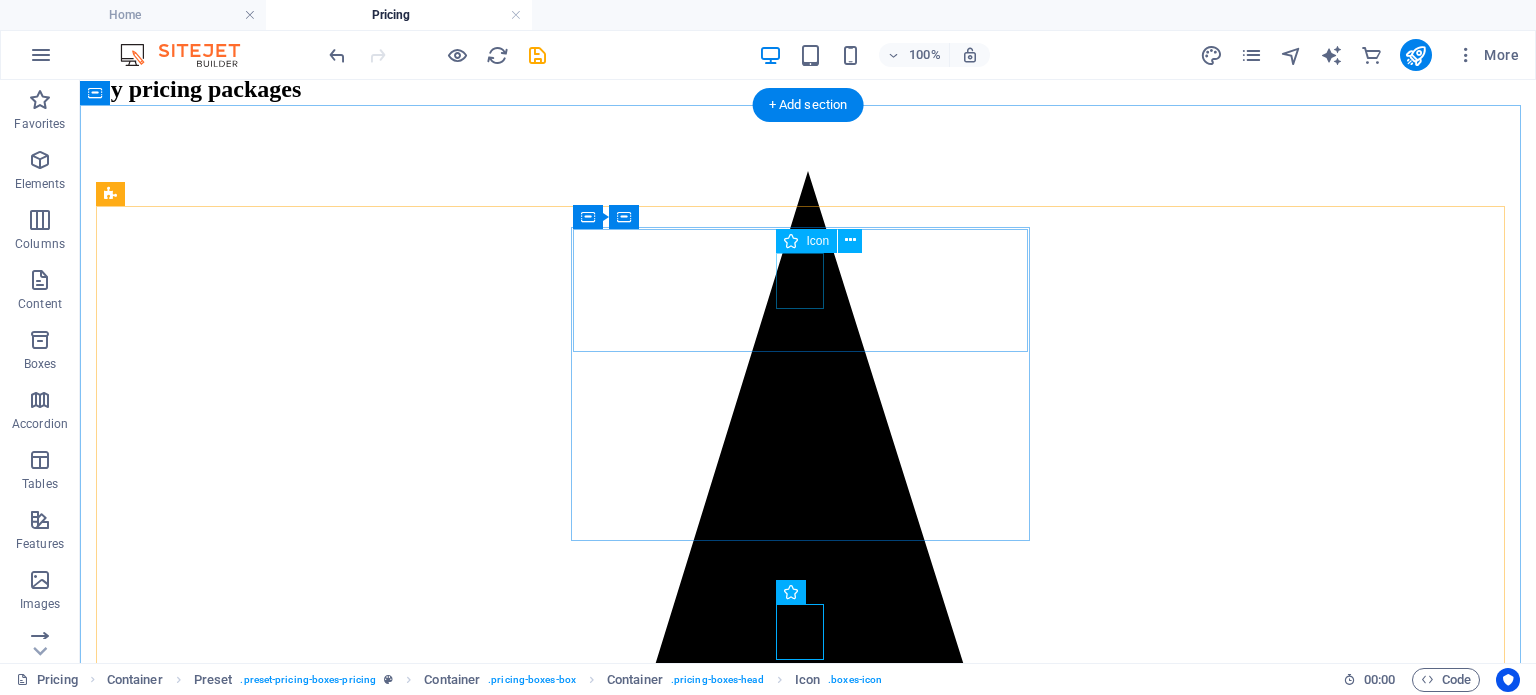 click at bounding box center [808, 2235] 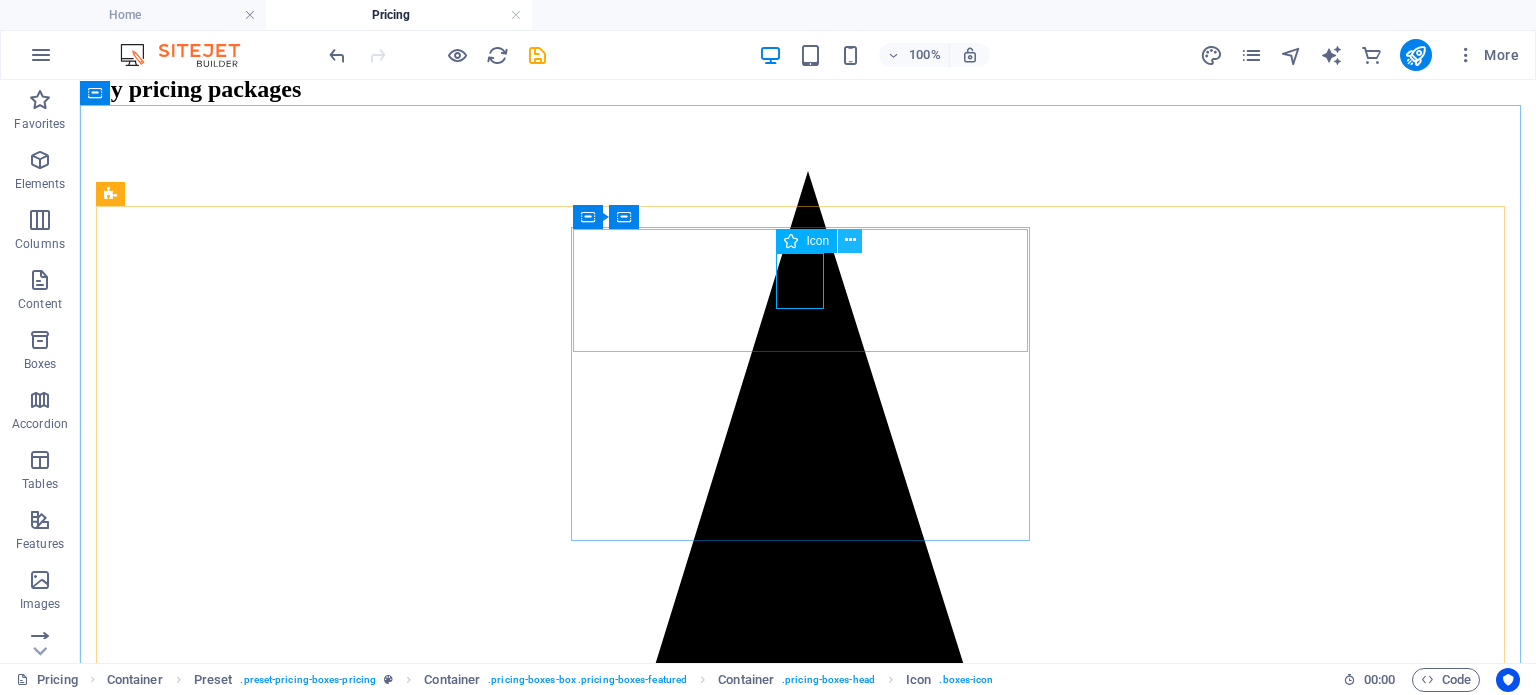 click at bounding box center (850, 240) 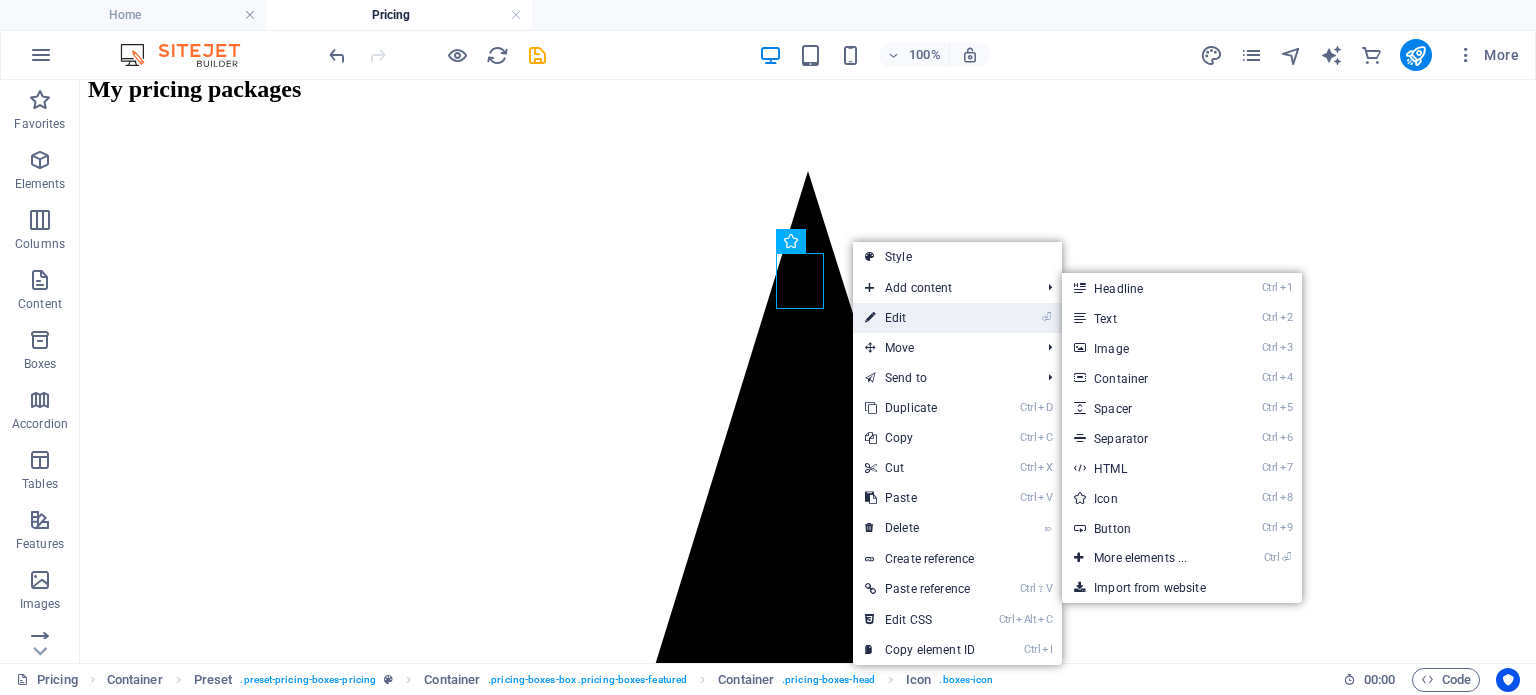 click on "⏎  Edit" at bounding box center (920, 318) 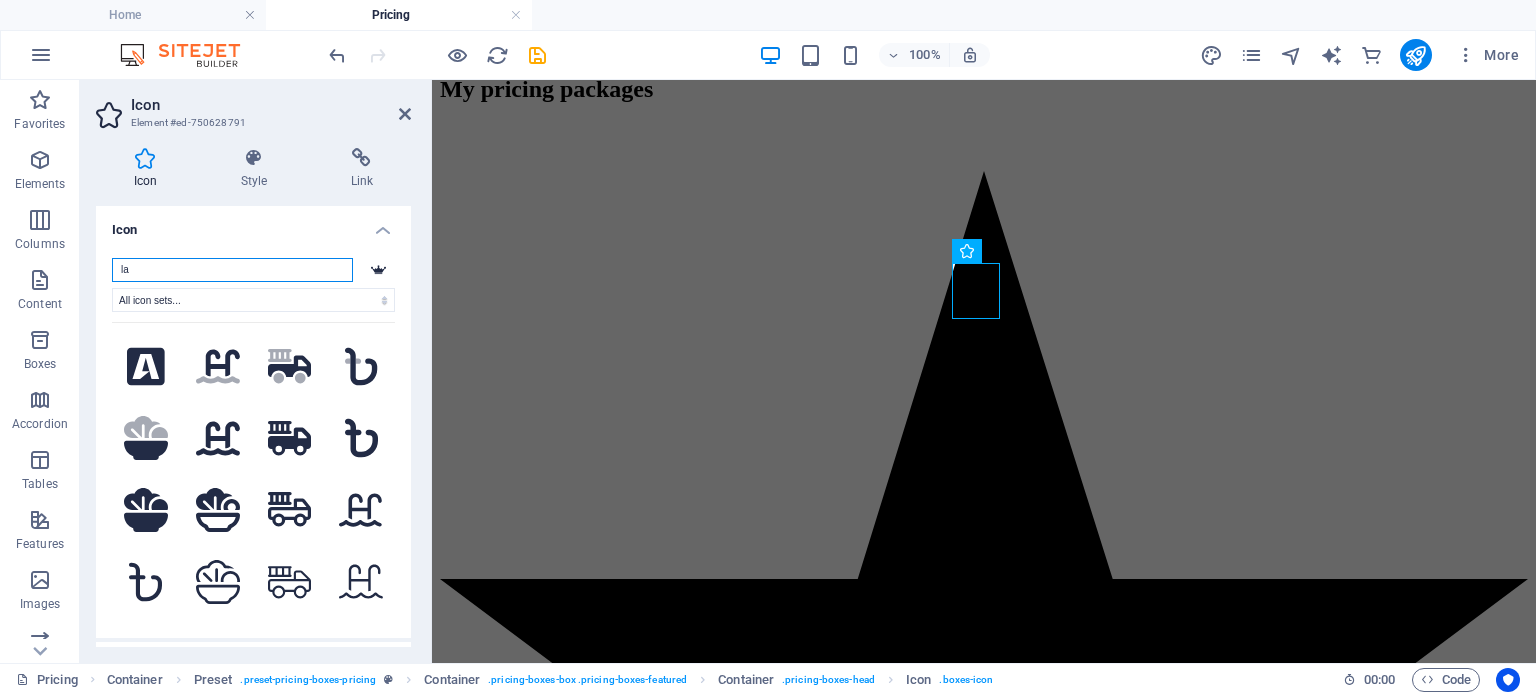 type on "l" 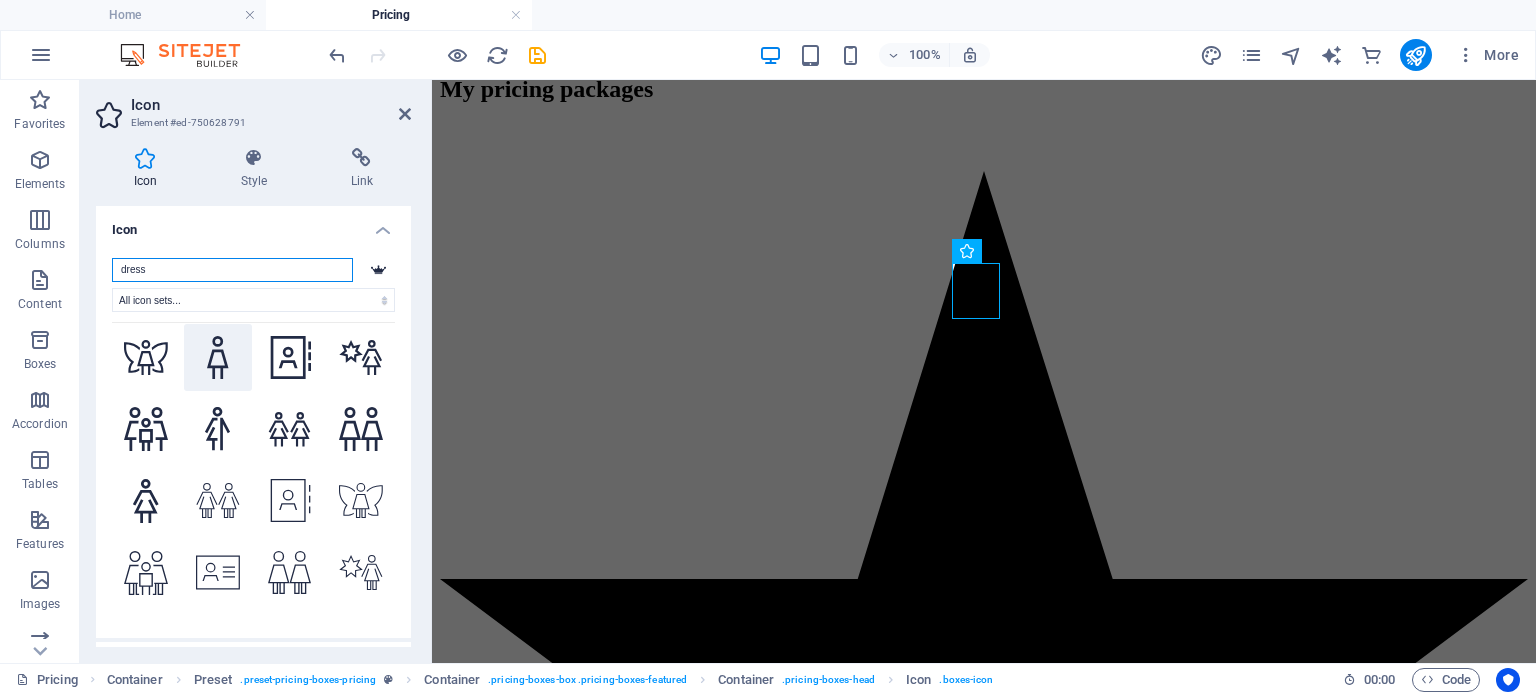 scroll, scrollTop: 1461, scrollLeft: 0, axis: vertical 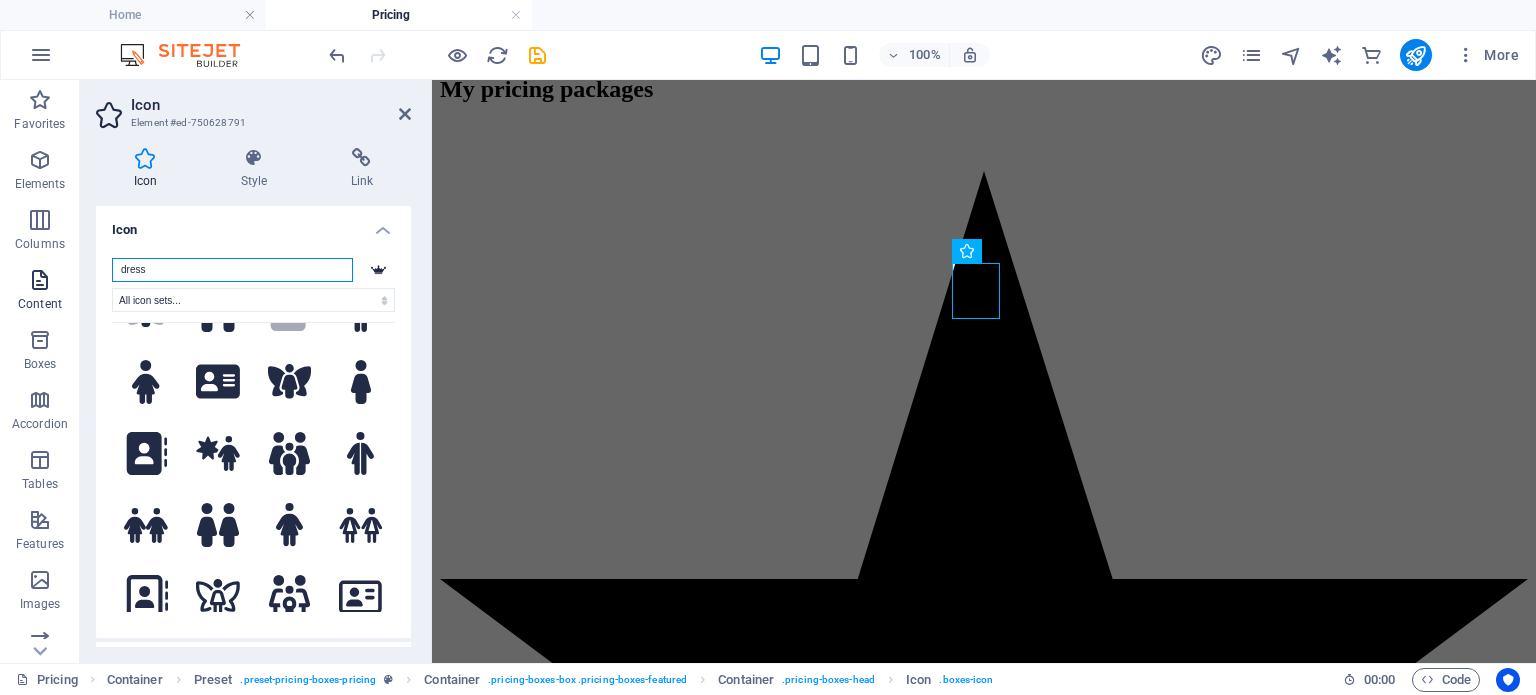 drag, startPoint x: 128, startPoint y: 271, endPoint x: 52, endPoint y: 275, distance: 76.105194 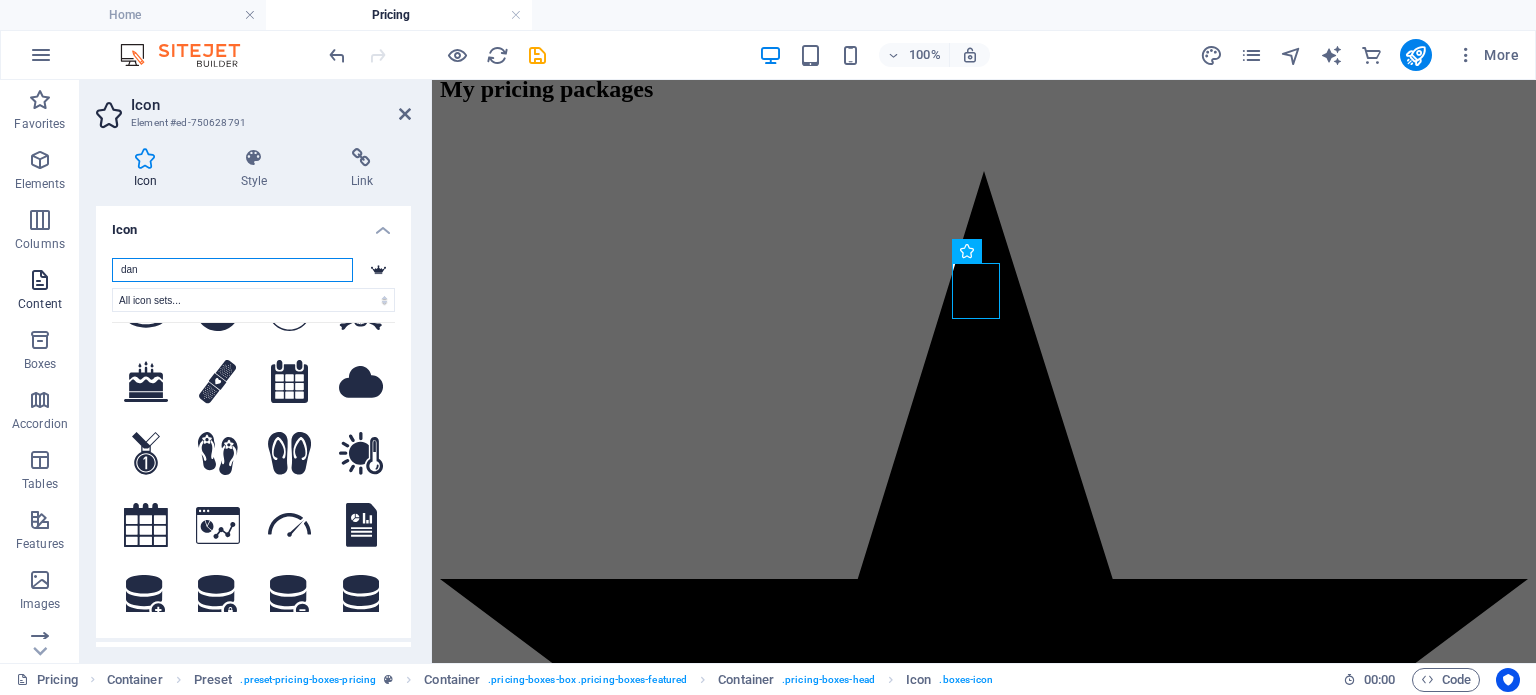 scroll, scrollTop: 0, scrollLeft: 0, axis: both 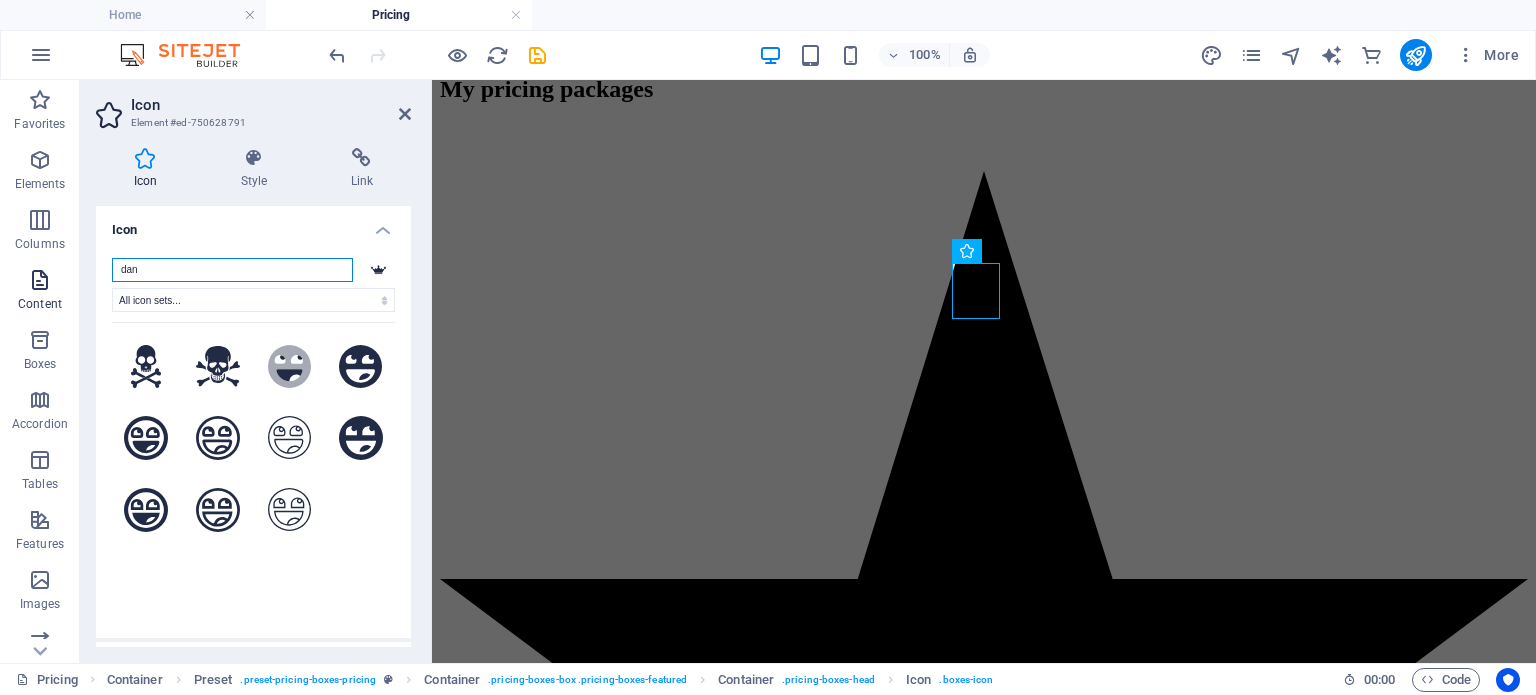 type on "danc" 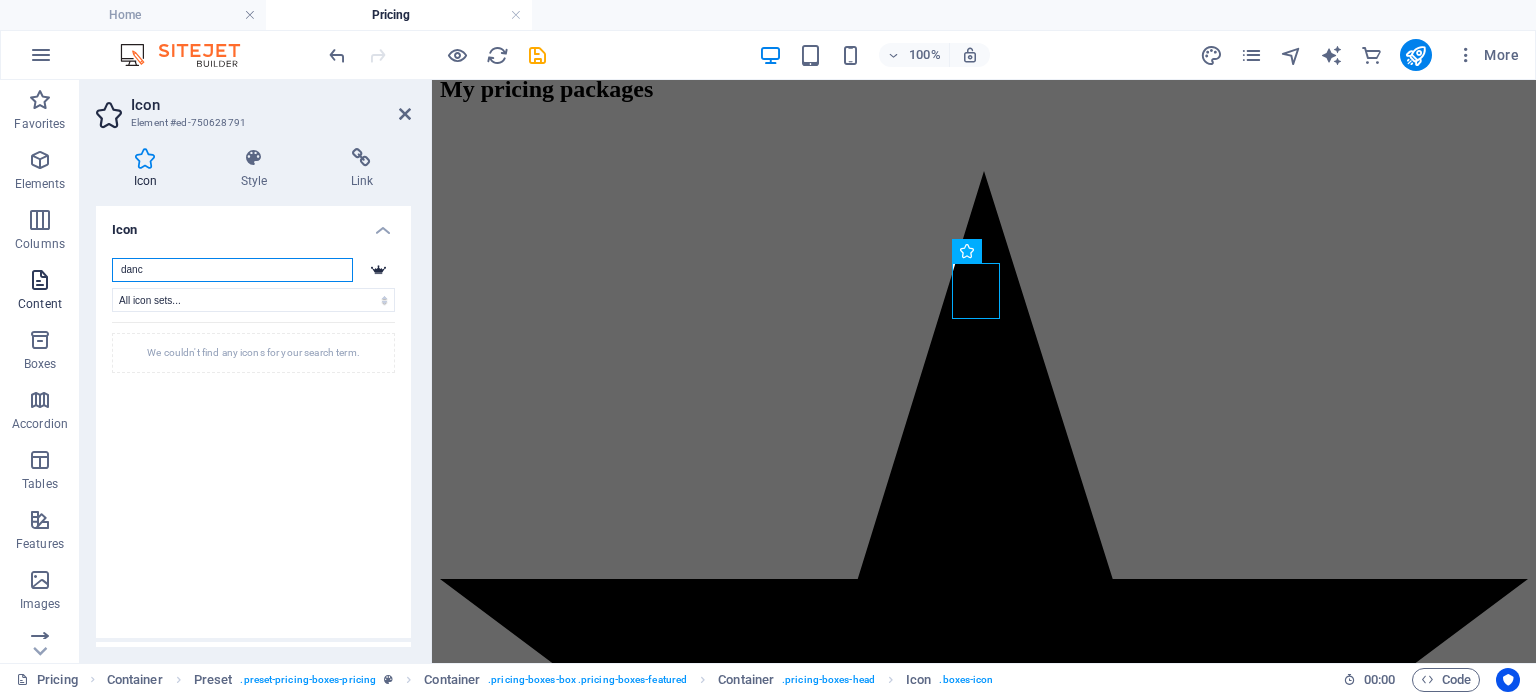 drag, startPoint x: 160, startPoint y: 268, endPoint x: 64, endPoint y: 271, distance: 96.04687 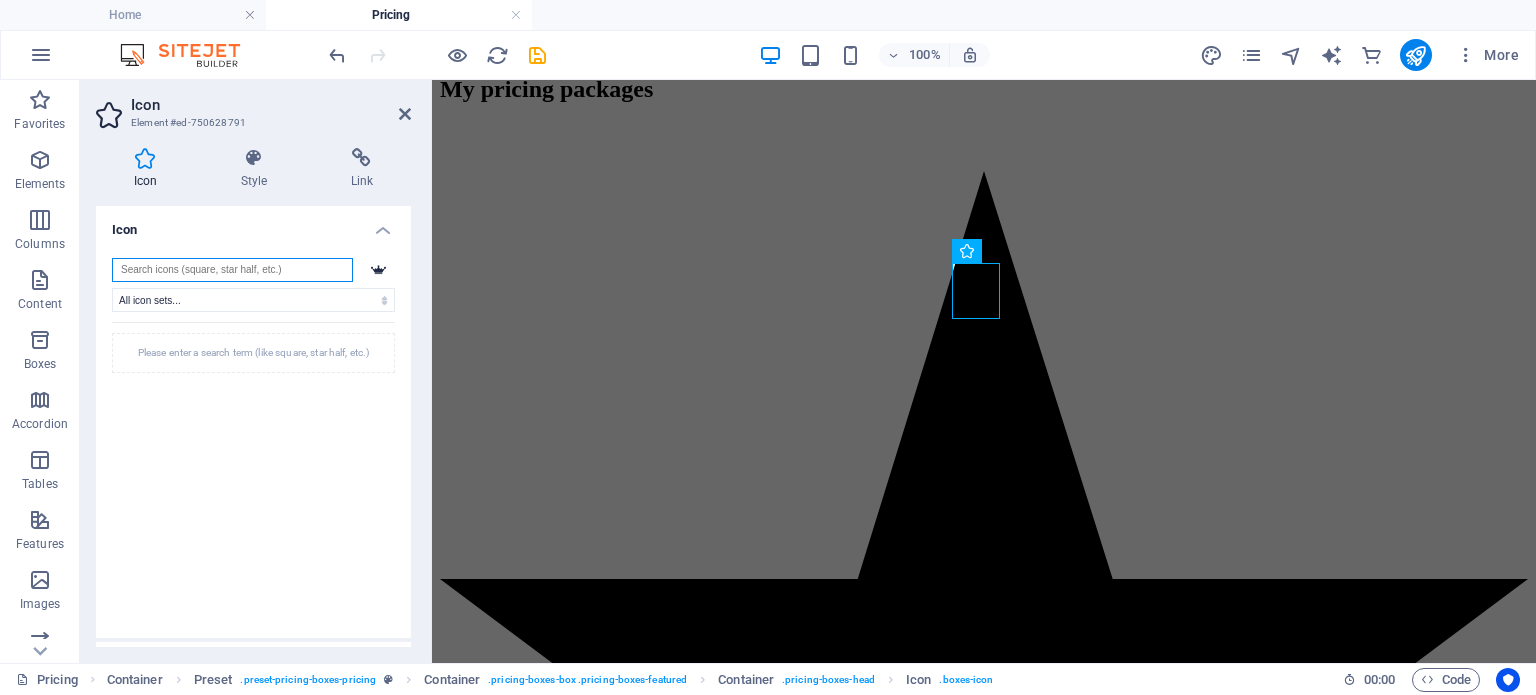 click at bounding box center (232, 270) 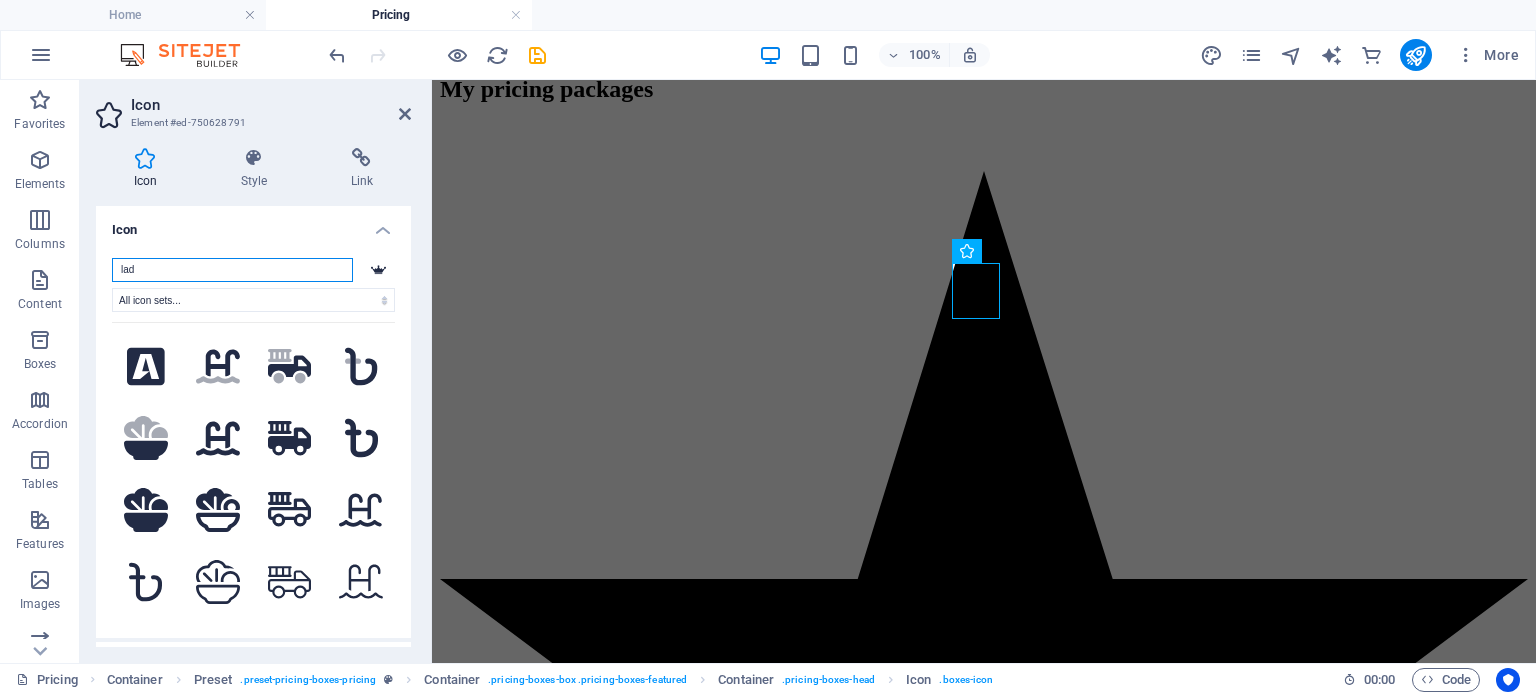 type on "lady" 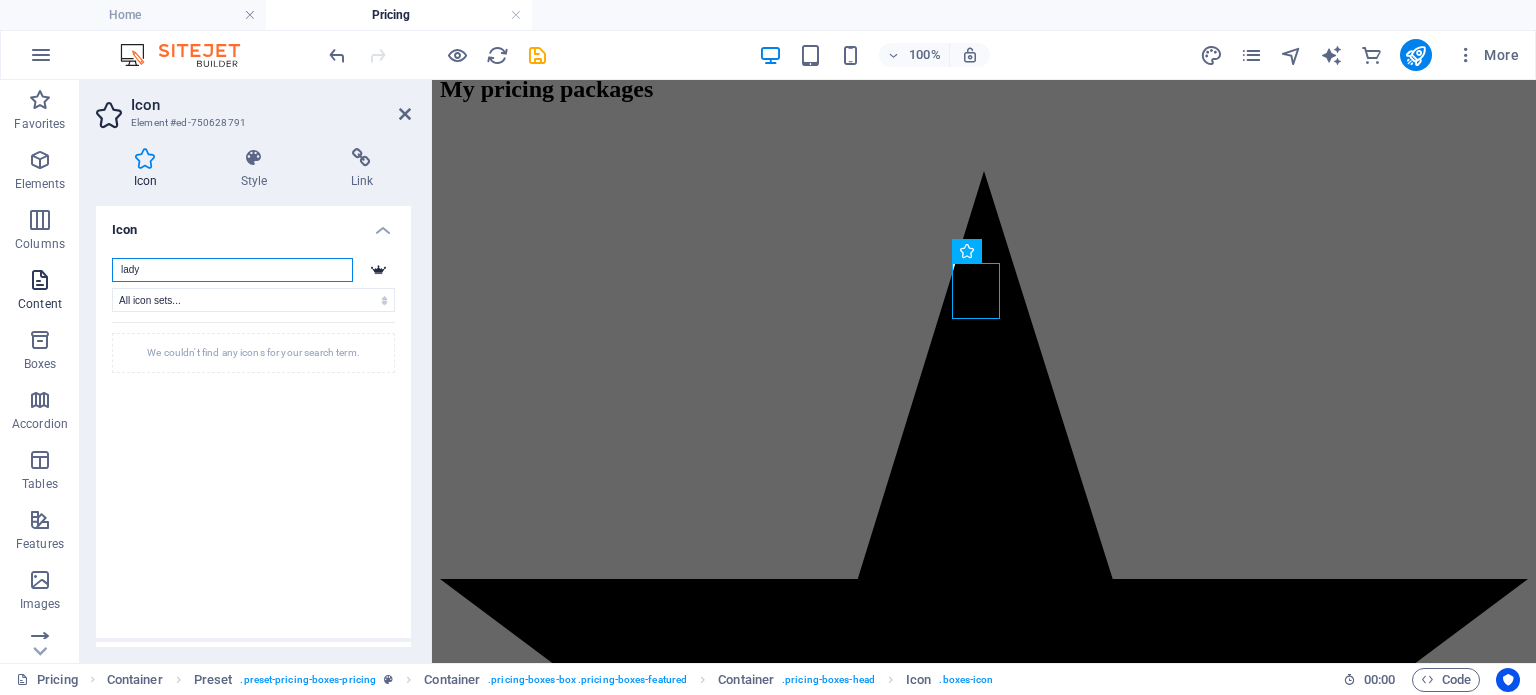drag, startPoint x: 194, startPoint y: 271, endPoint x: 71, endPoint y: 271, distance: 123 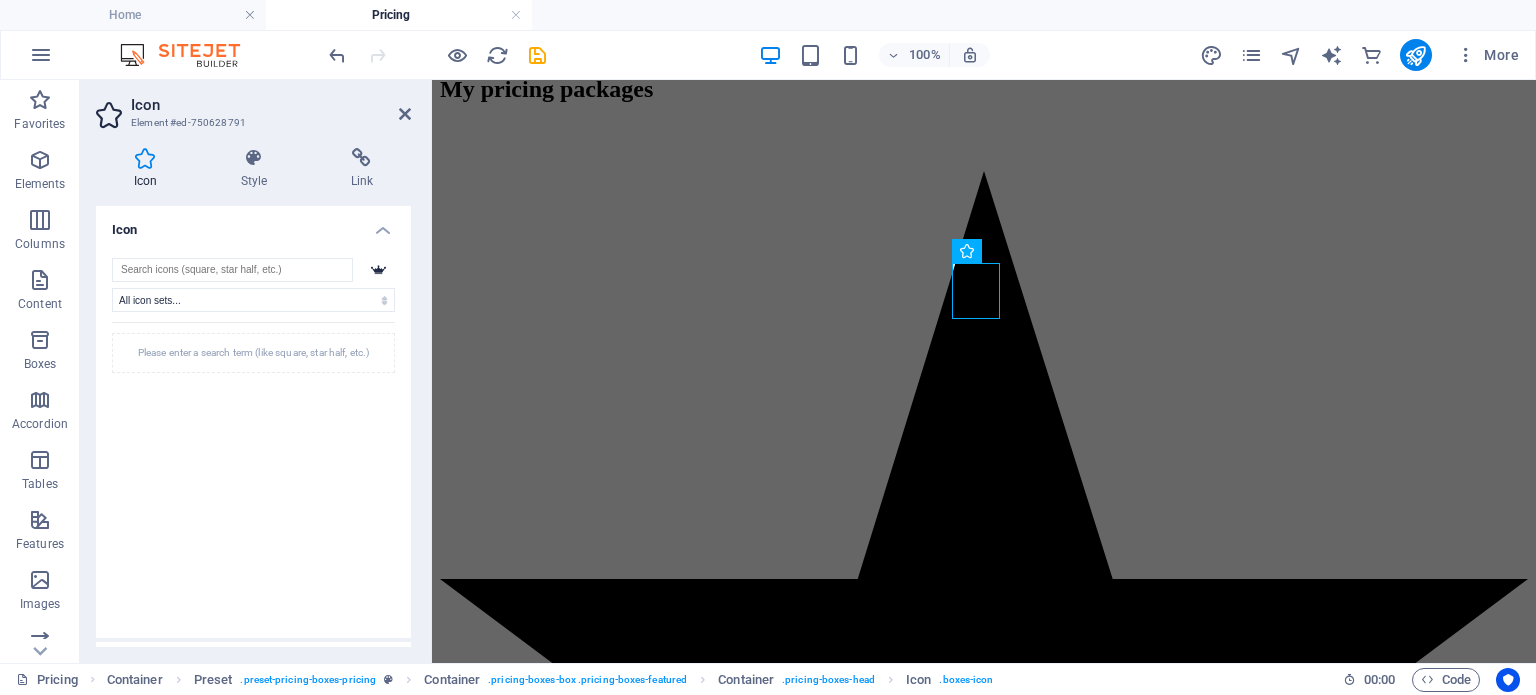 click on "Please enter a search term (like square, star half, etc.)" at bounding box center (253, 467) 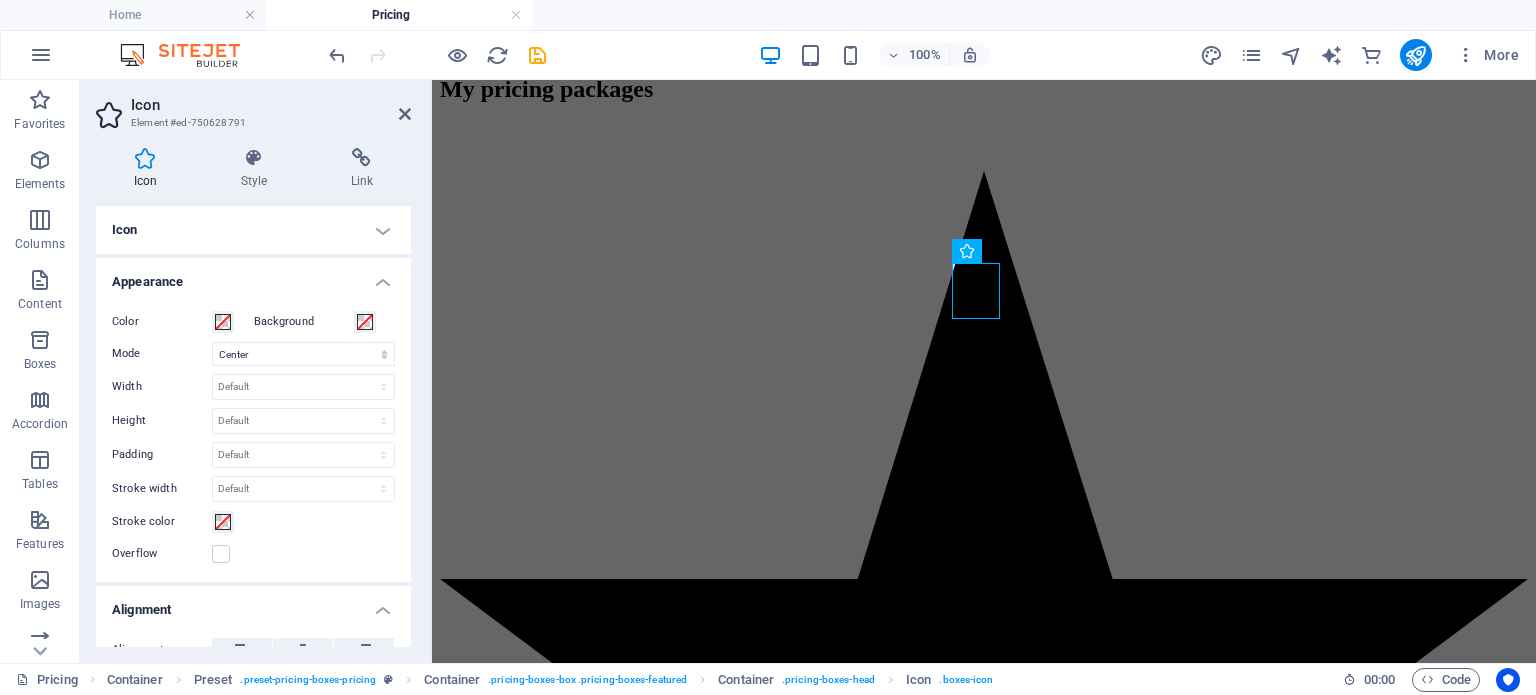 click on "Icon" at bounding box center [253, 230] 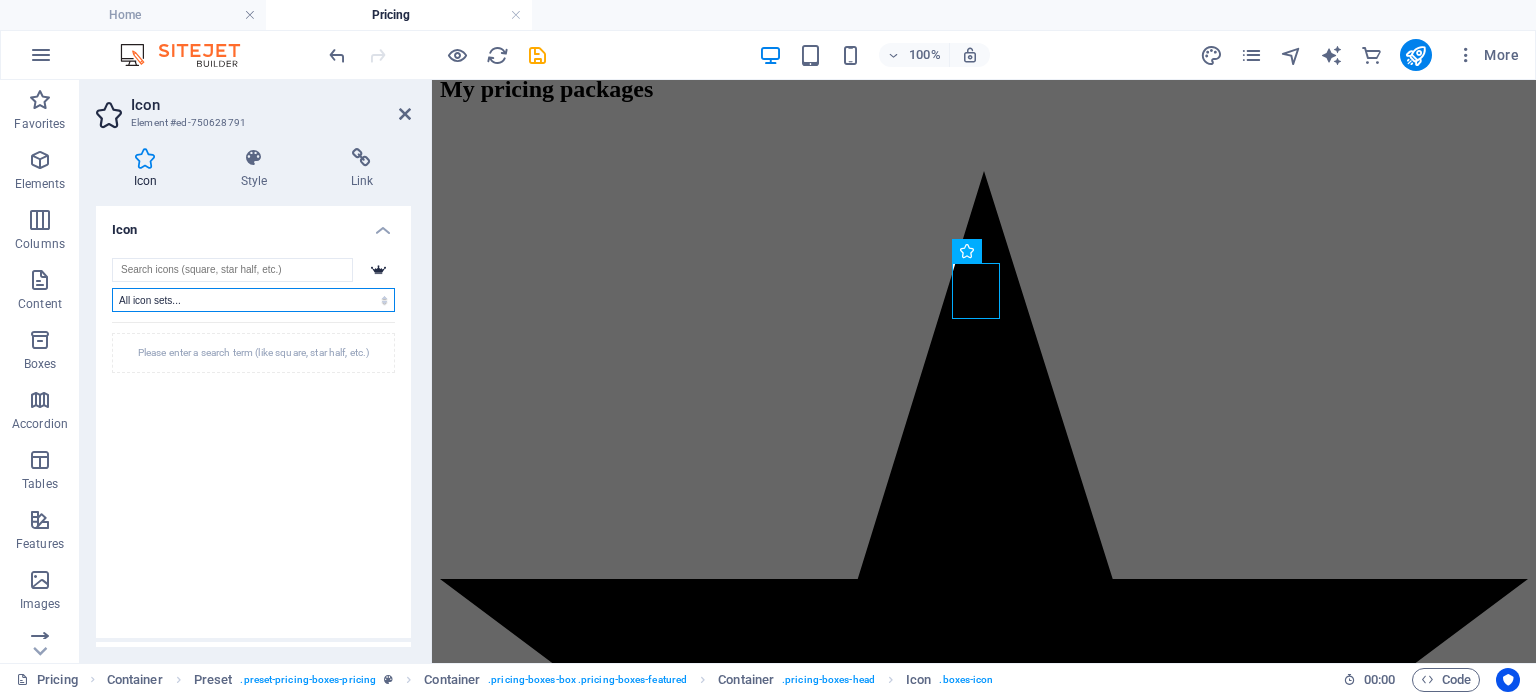 click on "All icon sets... IcoFont Ionicons FontAwesome Brands FontAwesome Duotone FontAwesome Solid FontAwesome Regular FontAwesome Light FontAwesome Thin FontAwesome Sharp Solid FontAwesome Sharp Regular FontAwesome Sharp Light FontAwesome Sharp Thin" at bounding box center (253, 300) 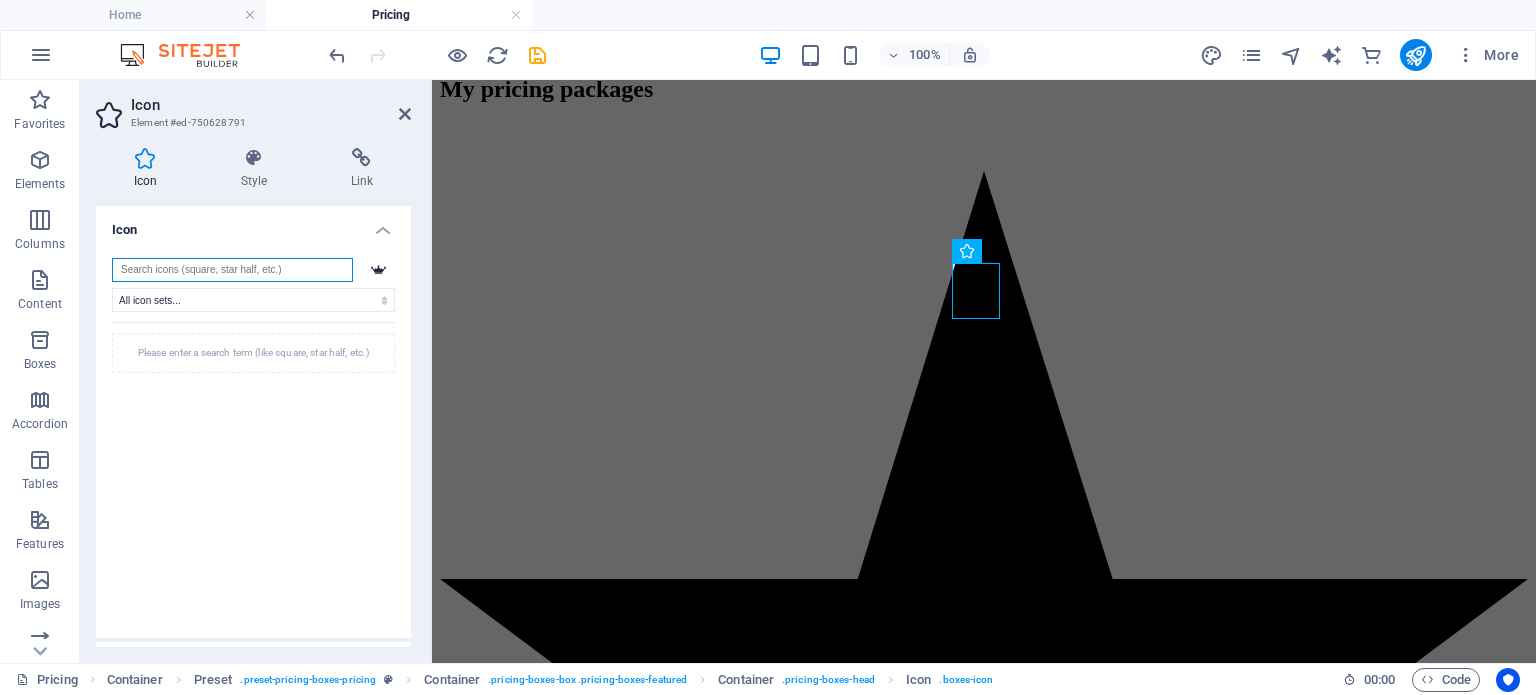 click at bounding box center [232, 270] 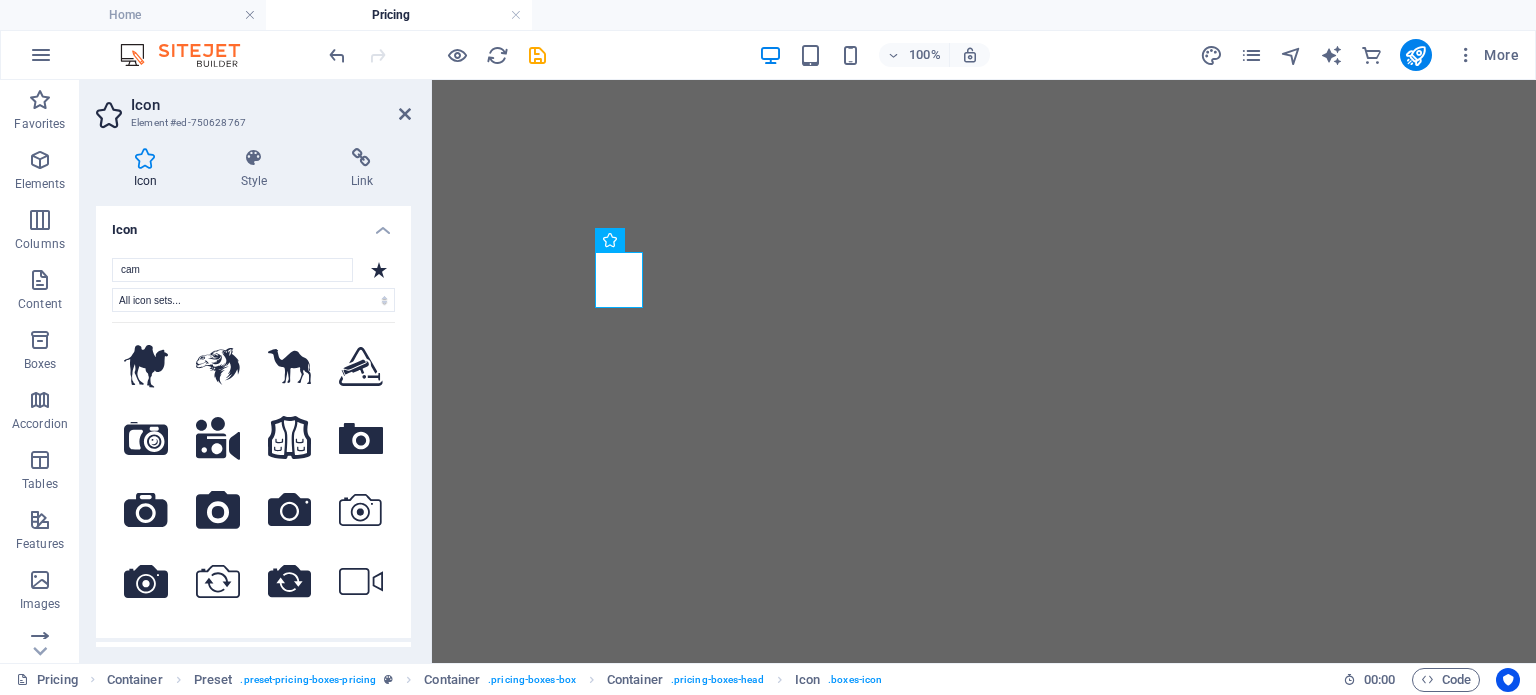 select on "xMidYMid" 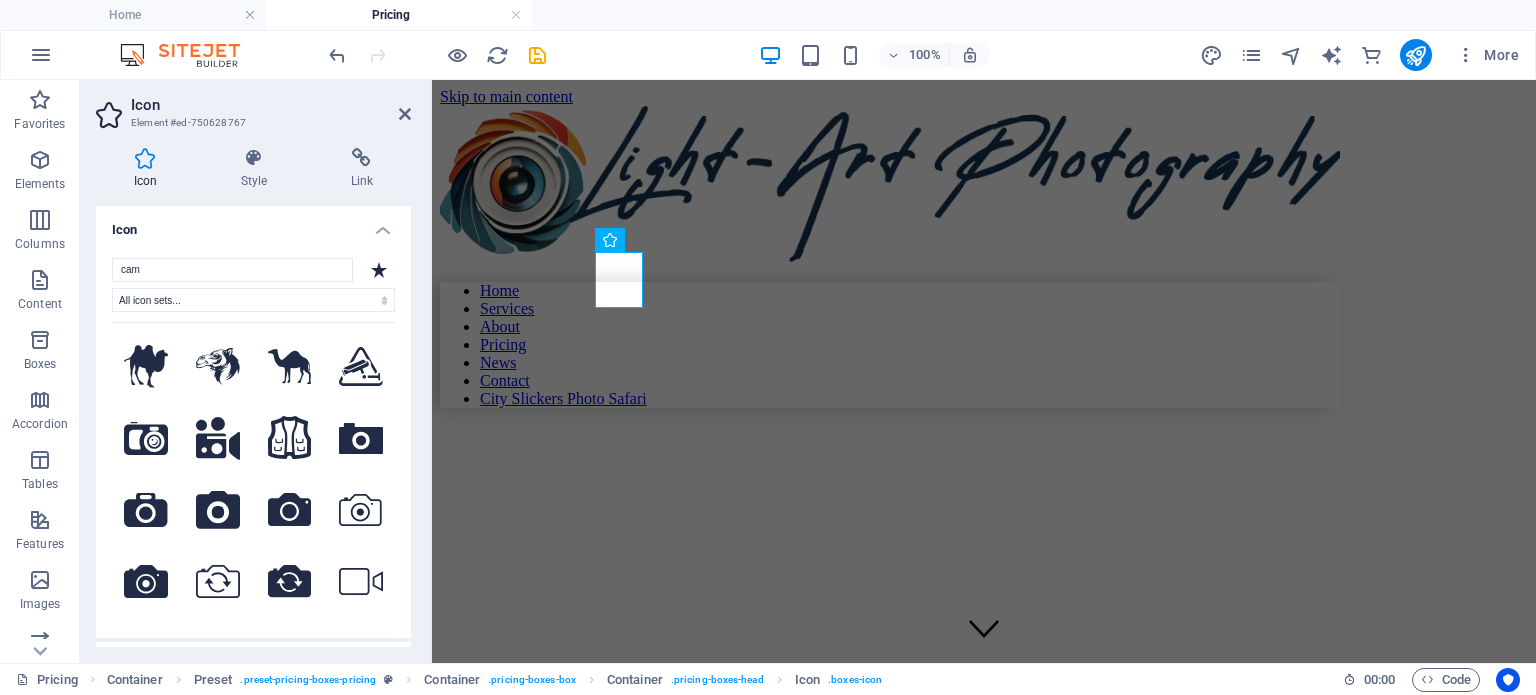 scroll, scrollTop: 0, scrollLeft: 0, axis: both 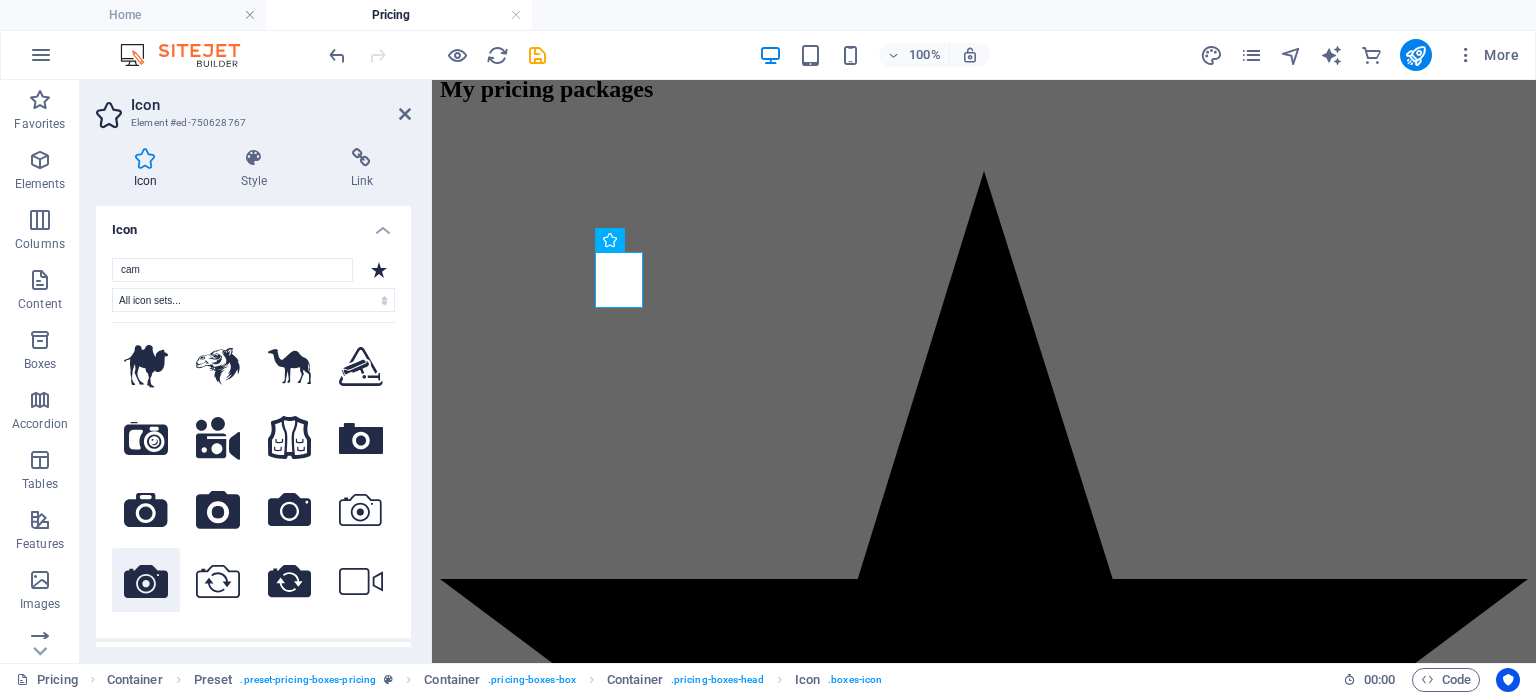 type on "cam" 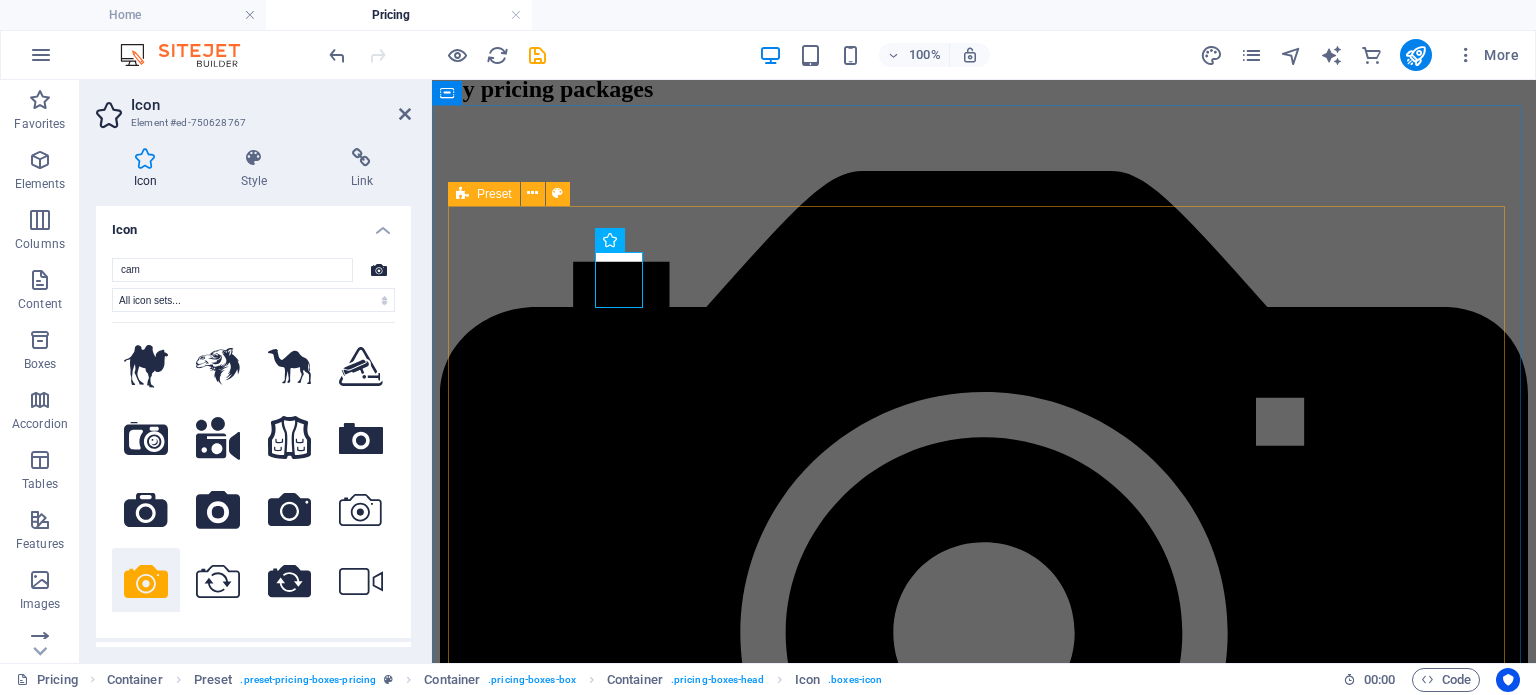 click on "Basic Portrait Session 45-60 min Image Editing Hi-res  images R1500 Matric/ Prom dance sessions Up to  1  hours Pro  Image Editing R 2500 city slickers photographic safaris 6  hours Includes a picnic lunch and pro photo coaching from Leon for up to 2 people only (Excludes Park Entrance/Conservation Fees) R1400 city slickers photographic safaris 6  hours Includes a picnic lunch and pro photo coaching from Leon for up to 2 people only (Excludes Park Entrance/Conservation Fees) R1400" at bounding box center [984, 2147] 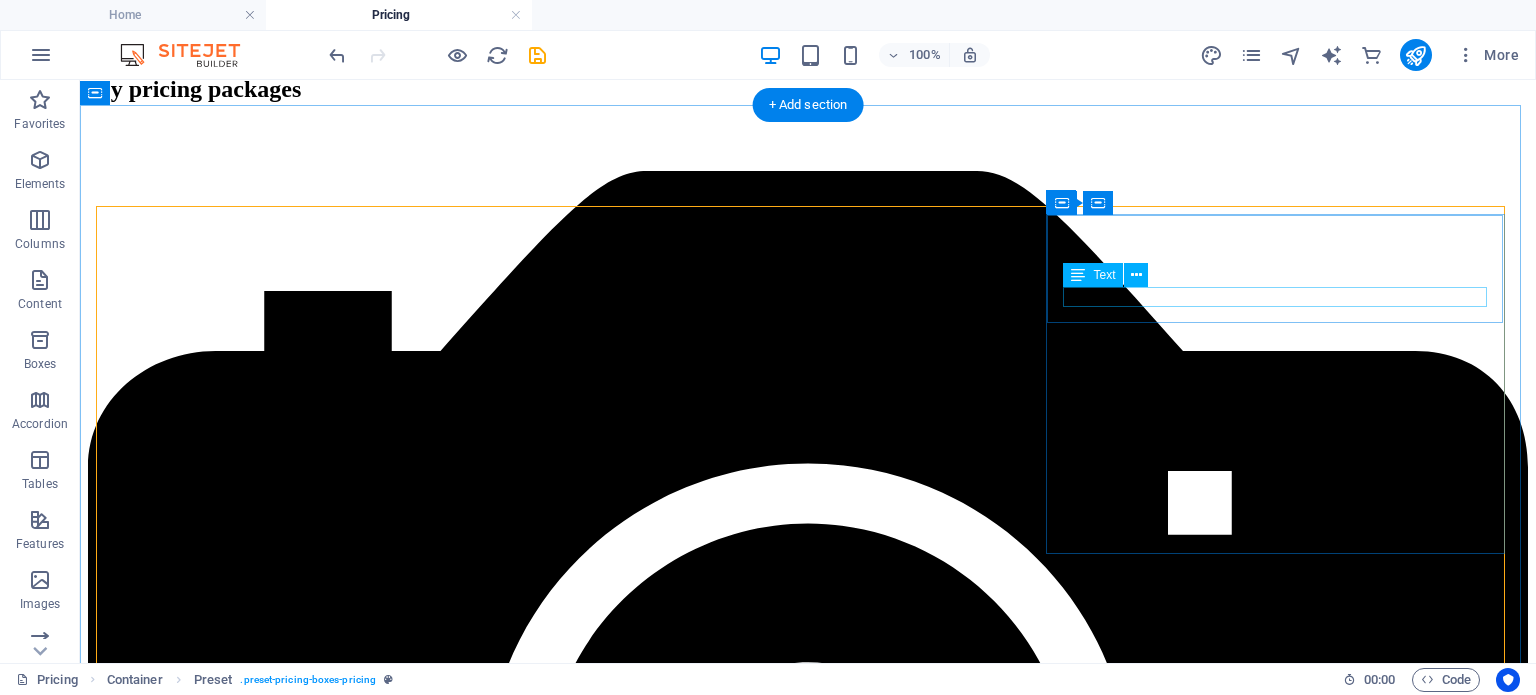 click on "city slickers photographic safaris" at bounding box center (808, 4005) 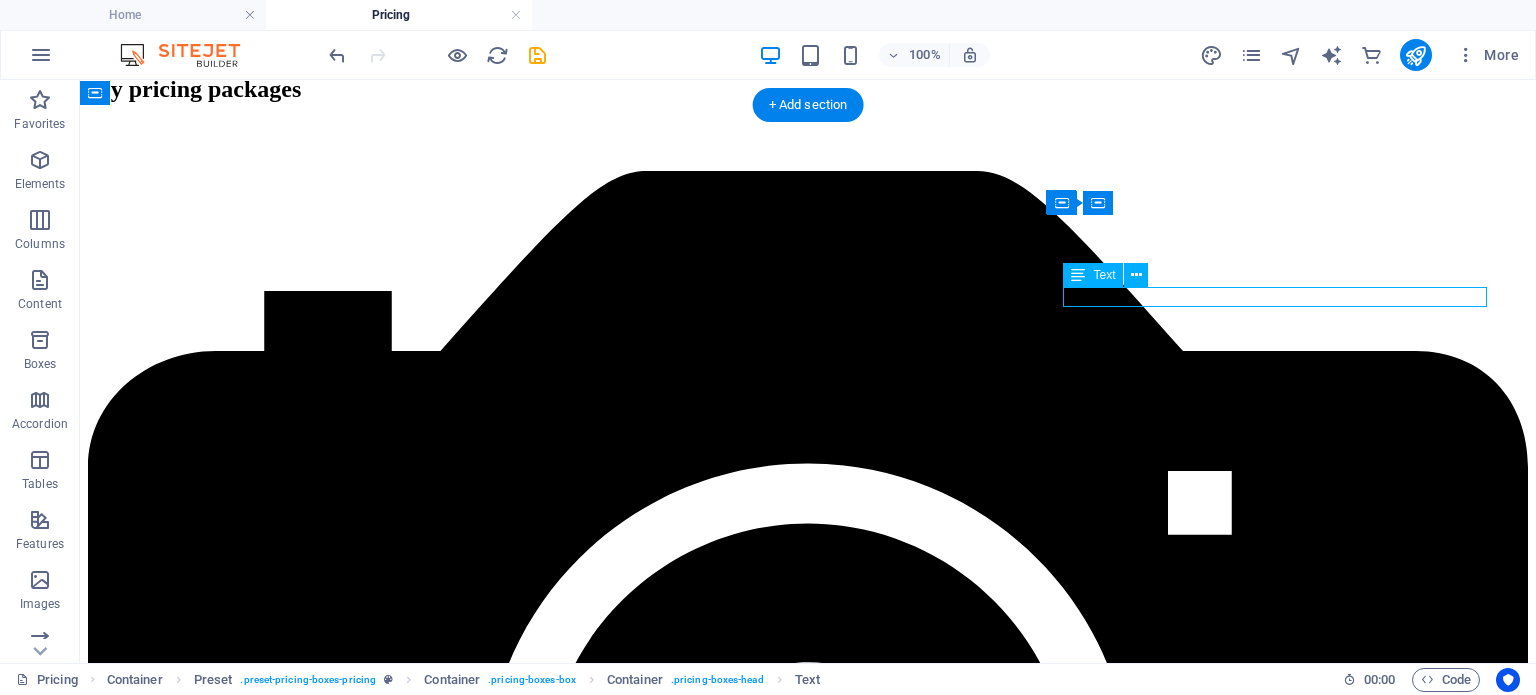 click on "city slickers photographic safaris" at bounding box center [808, 4005] 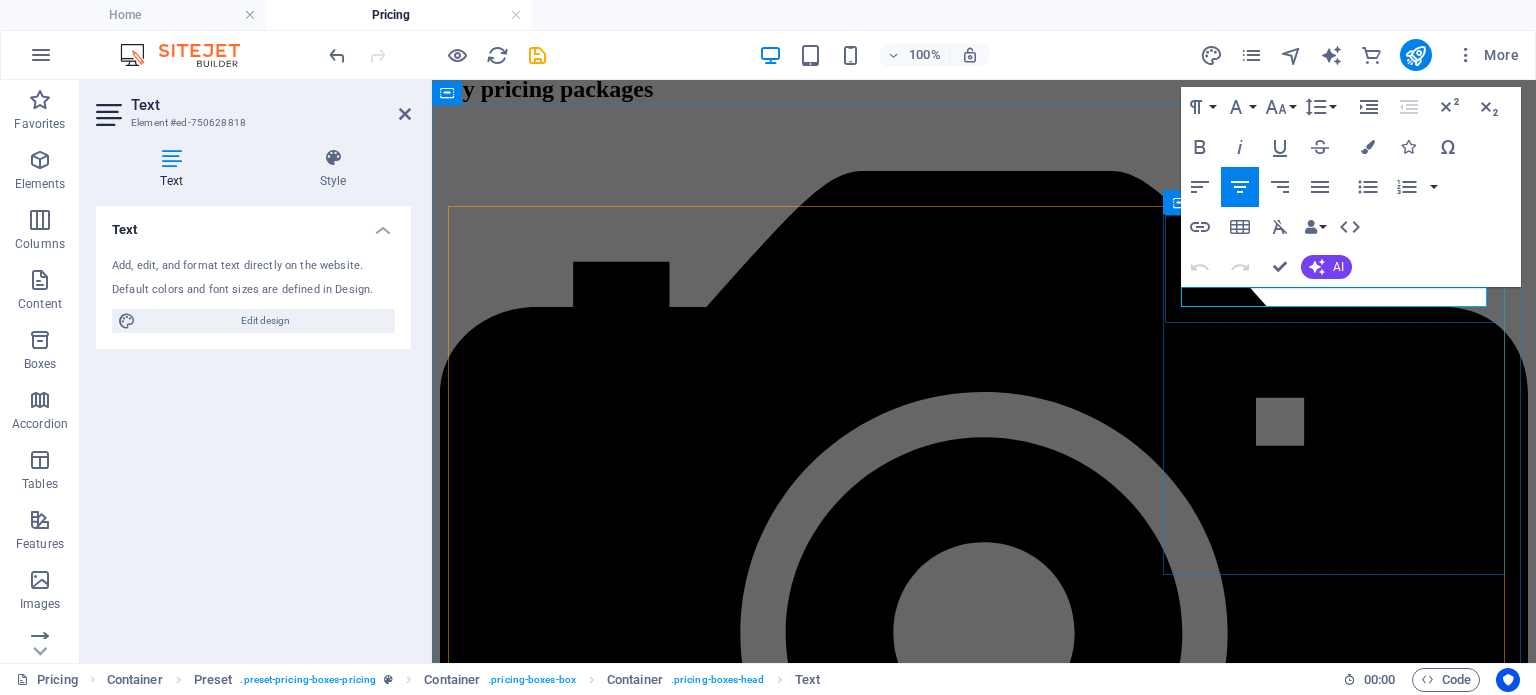 click on "city slickers photographic safaris" at bounding box center [984, 3163] 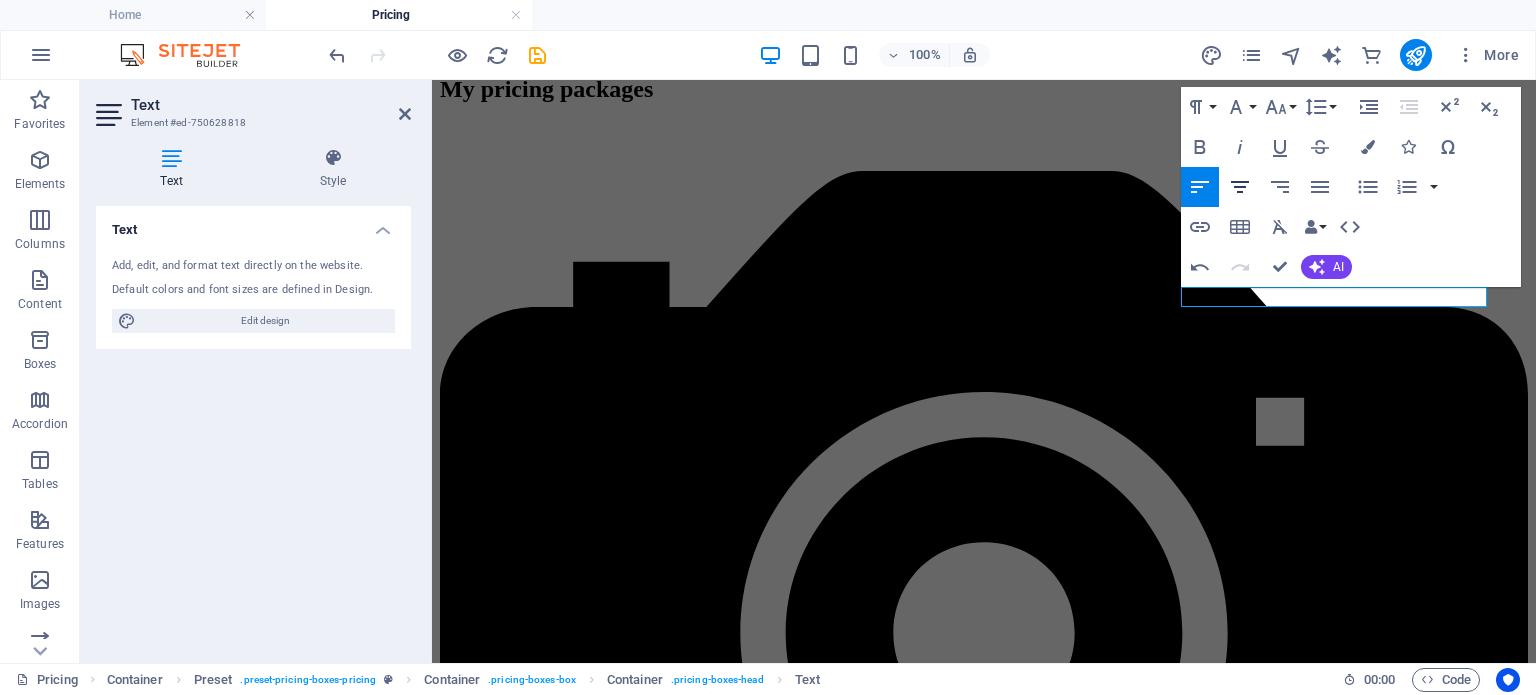 click 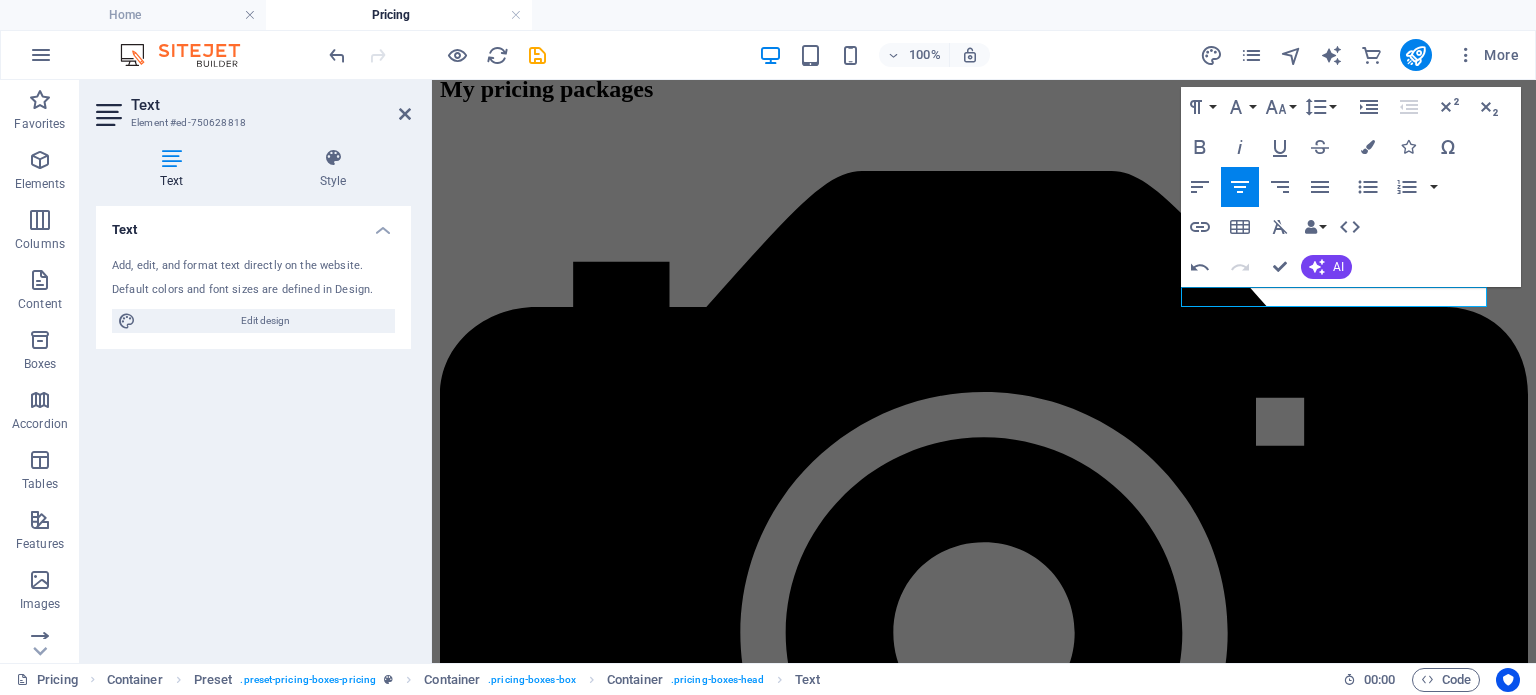 click on "promotional" 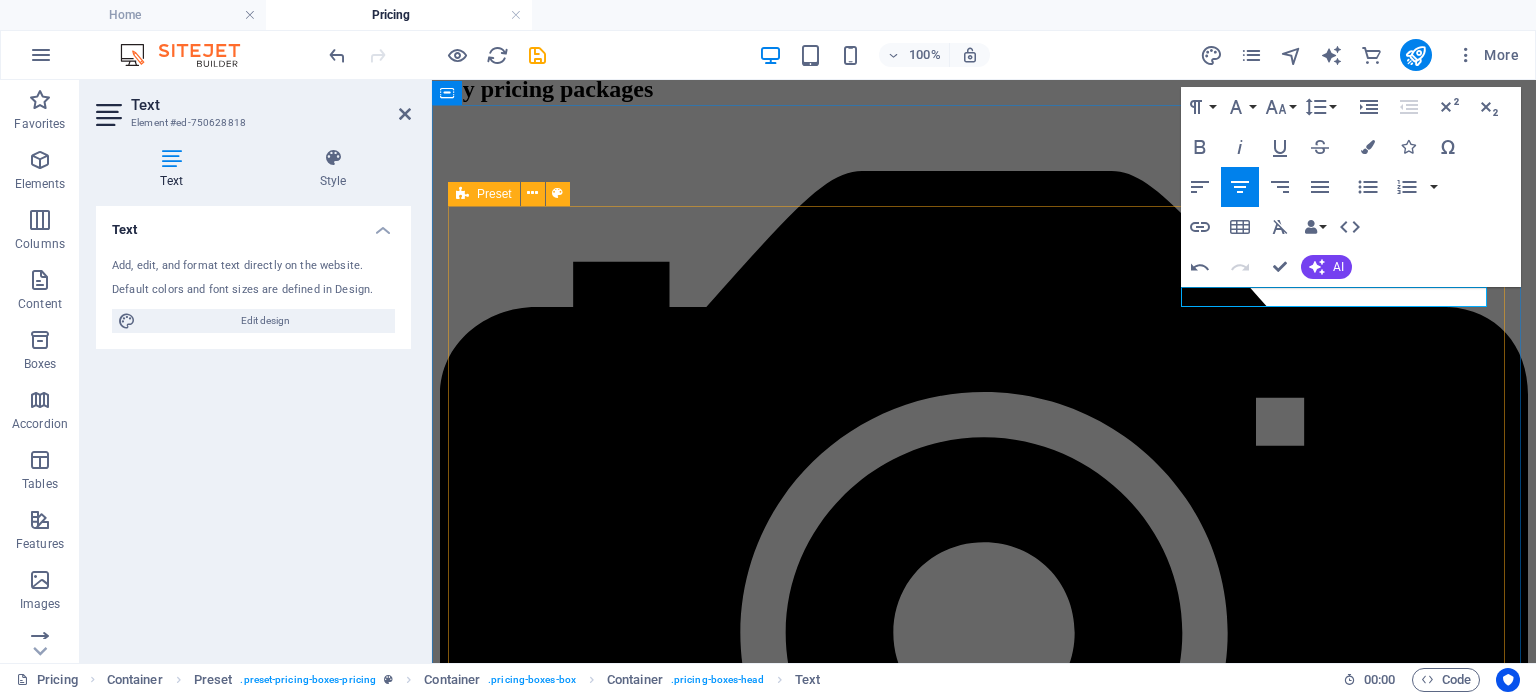 click on "Basic Portrait Session 45-60 min Image Editing Hi-res  images R1500 Matric/ Prom dance sessions Up to  1  hours Pro  Image Editing R 2500 product/promotional photography 6  hours Includes a picnic lunch and pro photo coaching from Leon for up to 2 people only (Excludes Park Entrance/Conservation Fees) R1400 city slickers photographic safaris 6  hours Includes a picnic lunch and pro photo coaching from Leon for up to 2 people only (Excludes Park Entrance/Conservation Fees) R1400" at bounding box center [984, 2147] 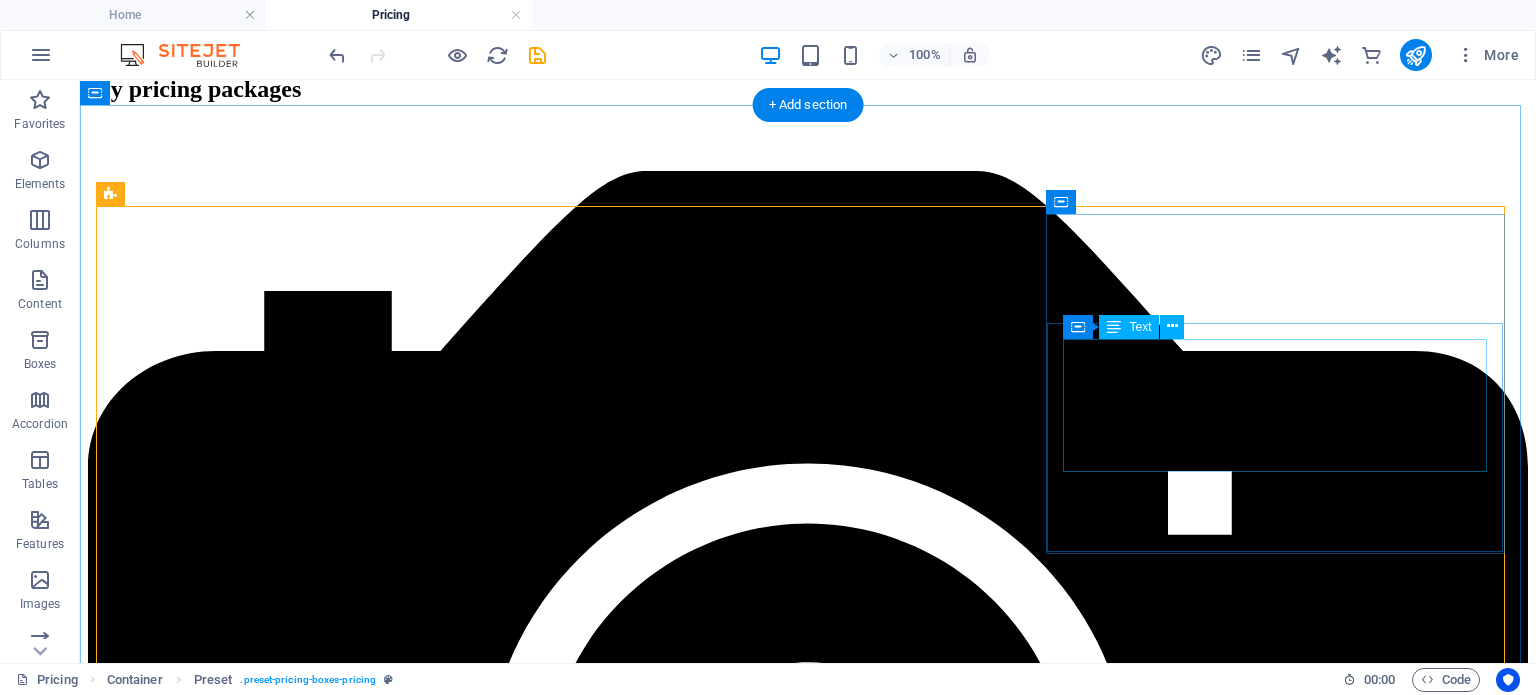 click on "6  hours Includes a picnic lunch and pro photo coaching from Leon for up to 2 people only (Excludes Park Entrance/Conservation Fees)" at bounding box center [808, 4066] 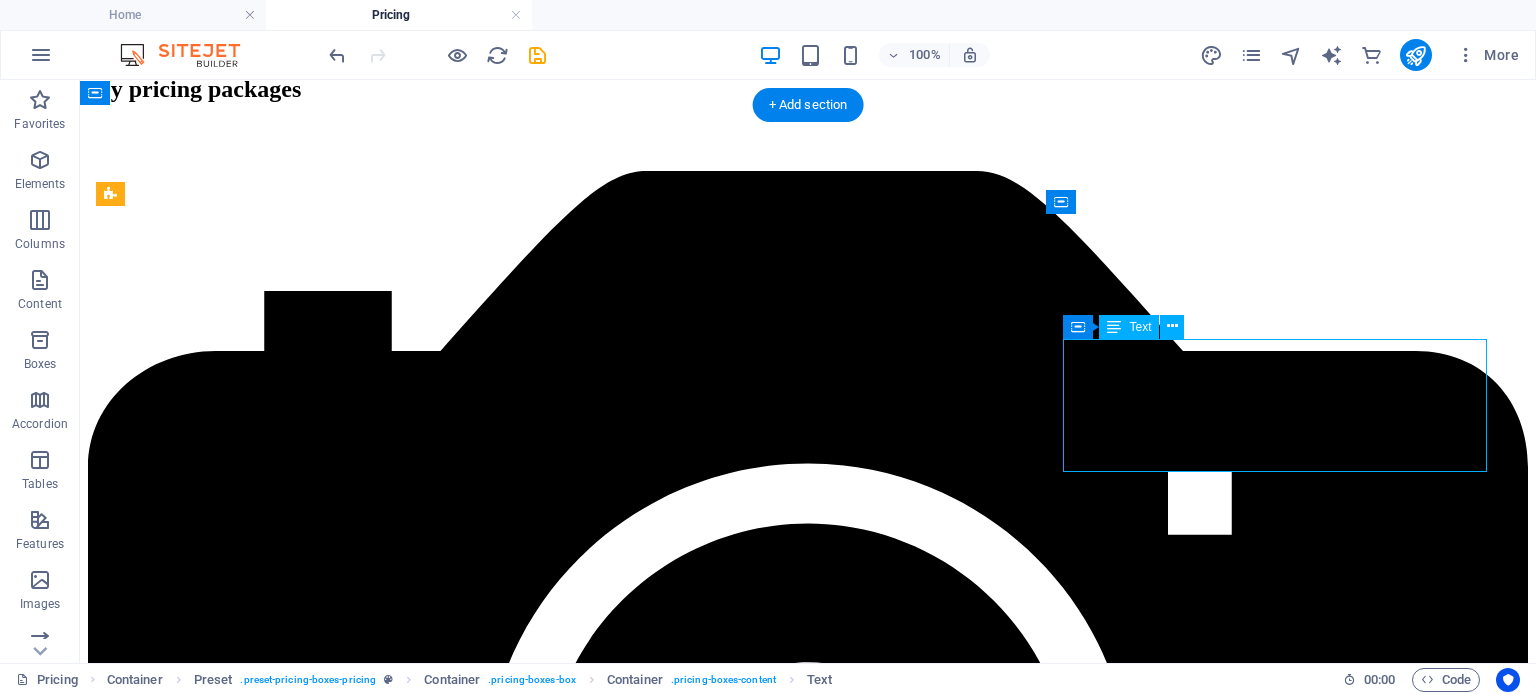 click on "6  hours Includes a picnic lunch and pro photo coaching from Leon for up to 2 people only (Excludes Park Entrance/Conservation Fees)" at bounding box center [808, 4066] 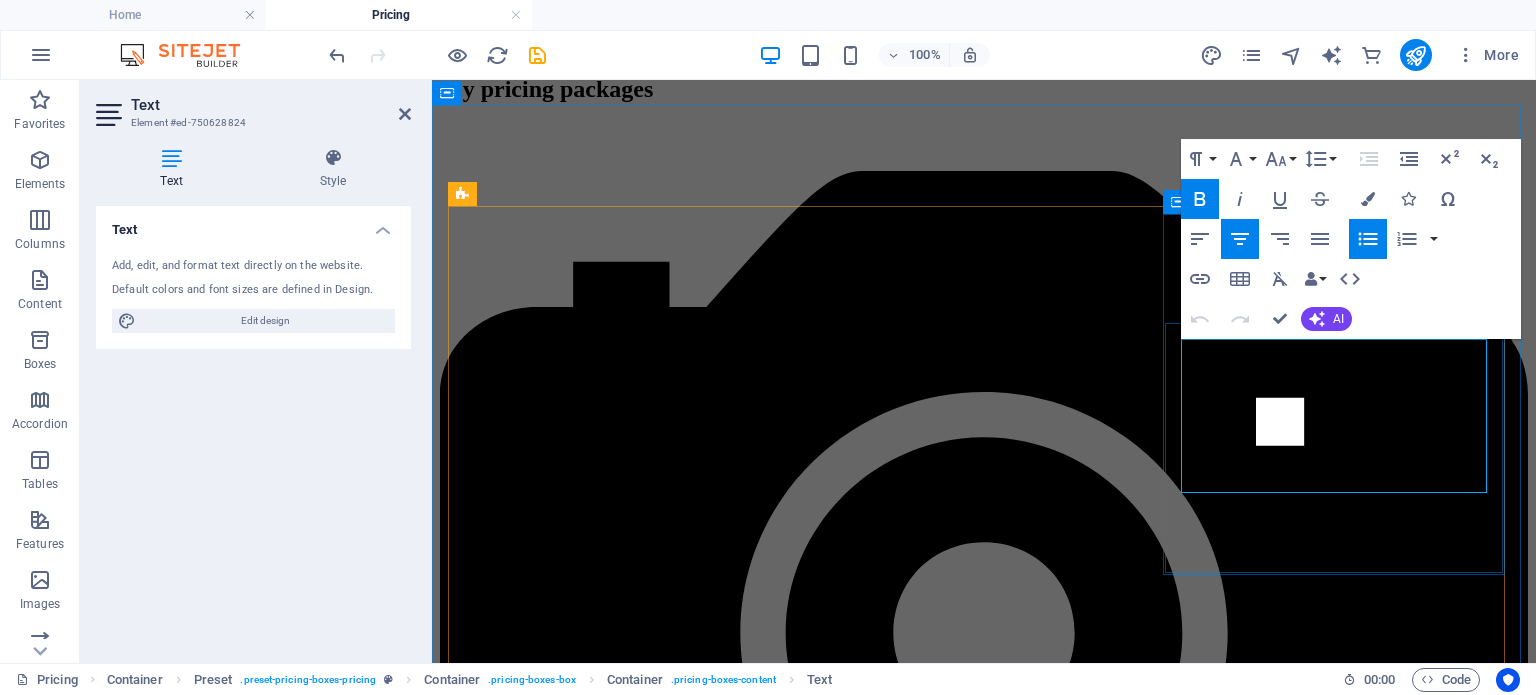 drag, startPoint x: 1358, startPoint y: 357, endPoint x: 1308, endPoint y: 357, distance: 50 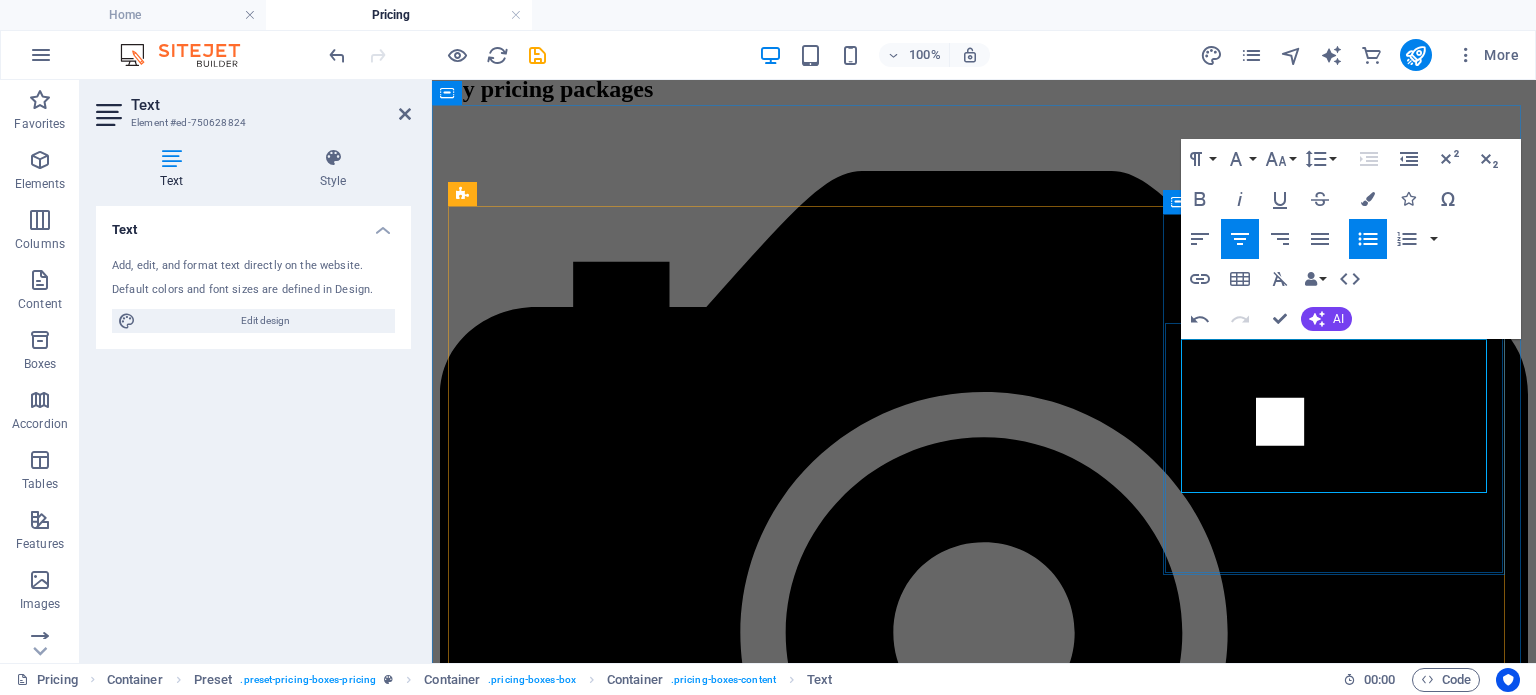 drag, startPoint x: 1298, startPoint y: 358, endPoint x: 1369, endPoint y: 363, distance: 71.17584 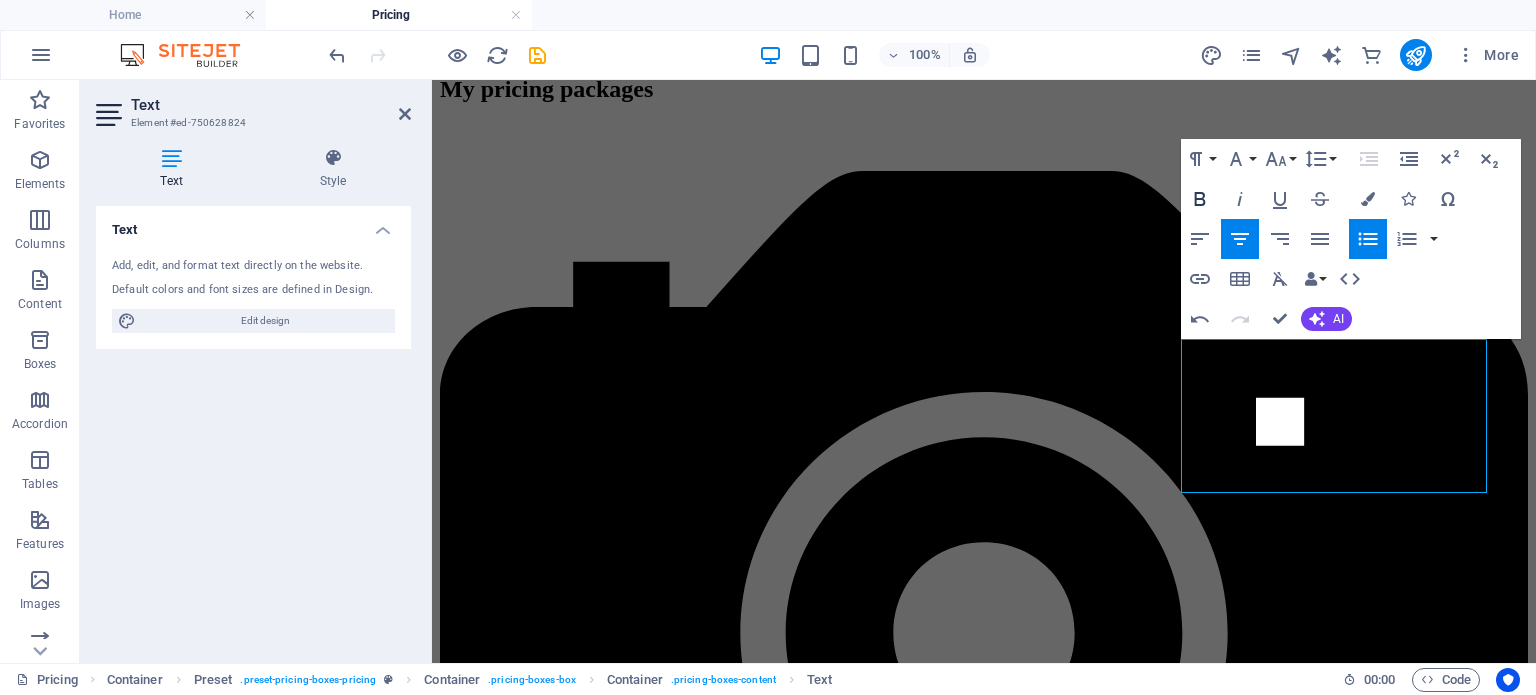 click 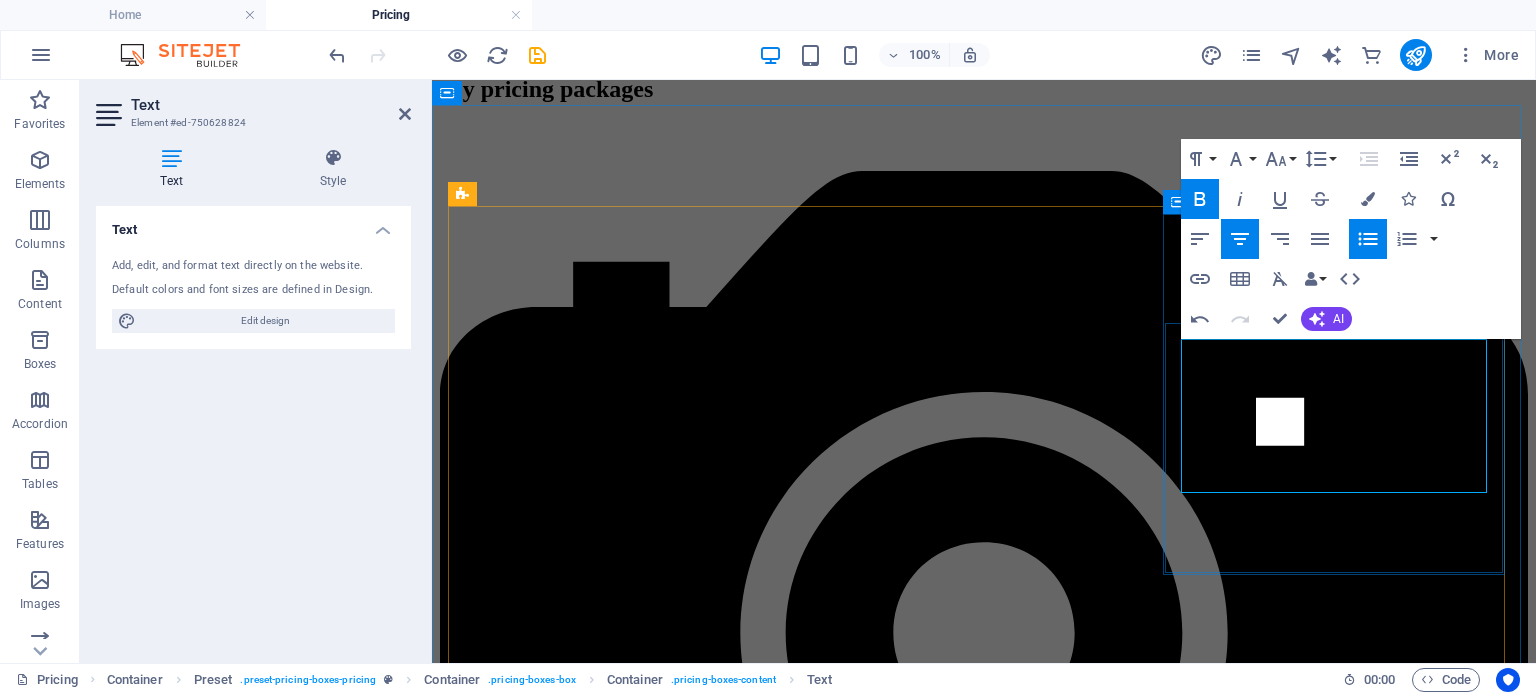 click on "Includes a picnic lunch and pro photo coaching from [FIRST]." at bounding box center (1004, 3215) 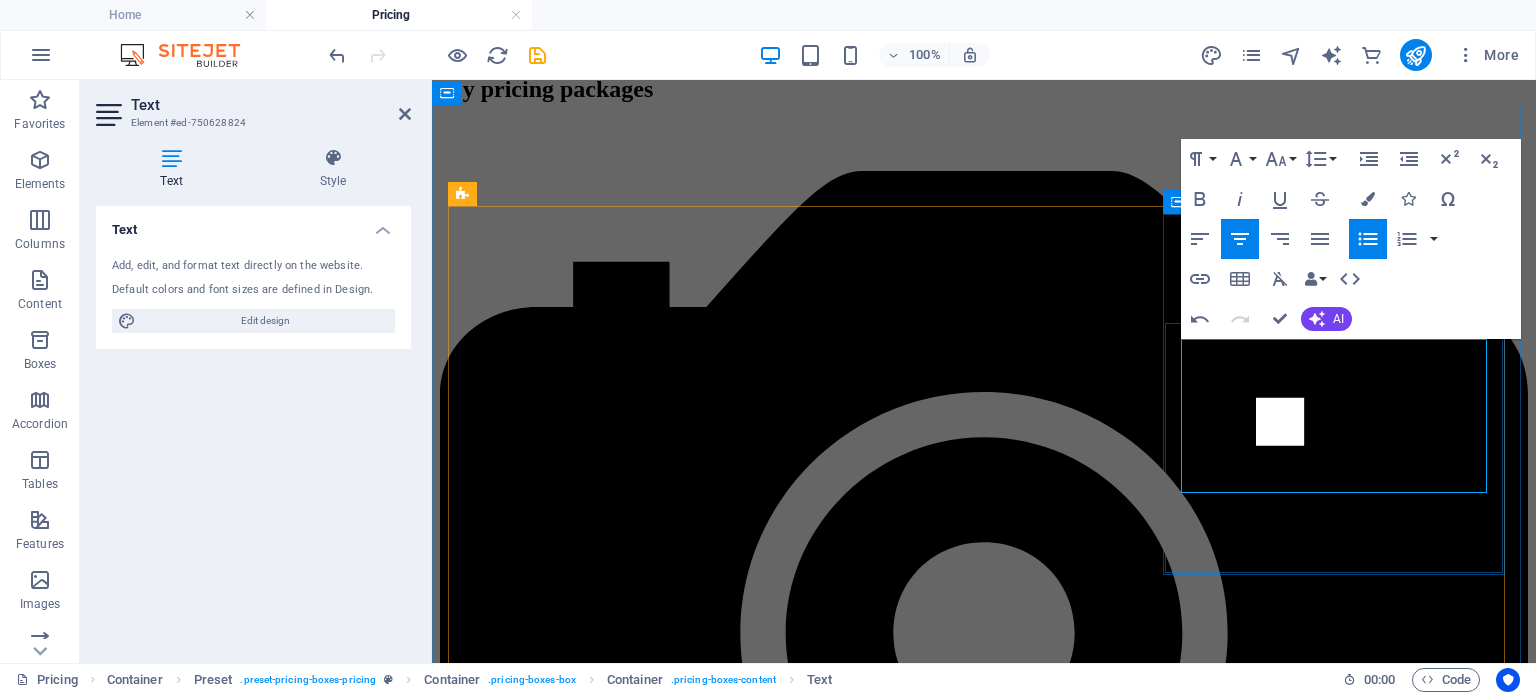 click on "Includes a picnic lunch and pro photo coaching from [FIRST]." at bounding box center (1004, 3215) 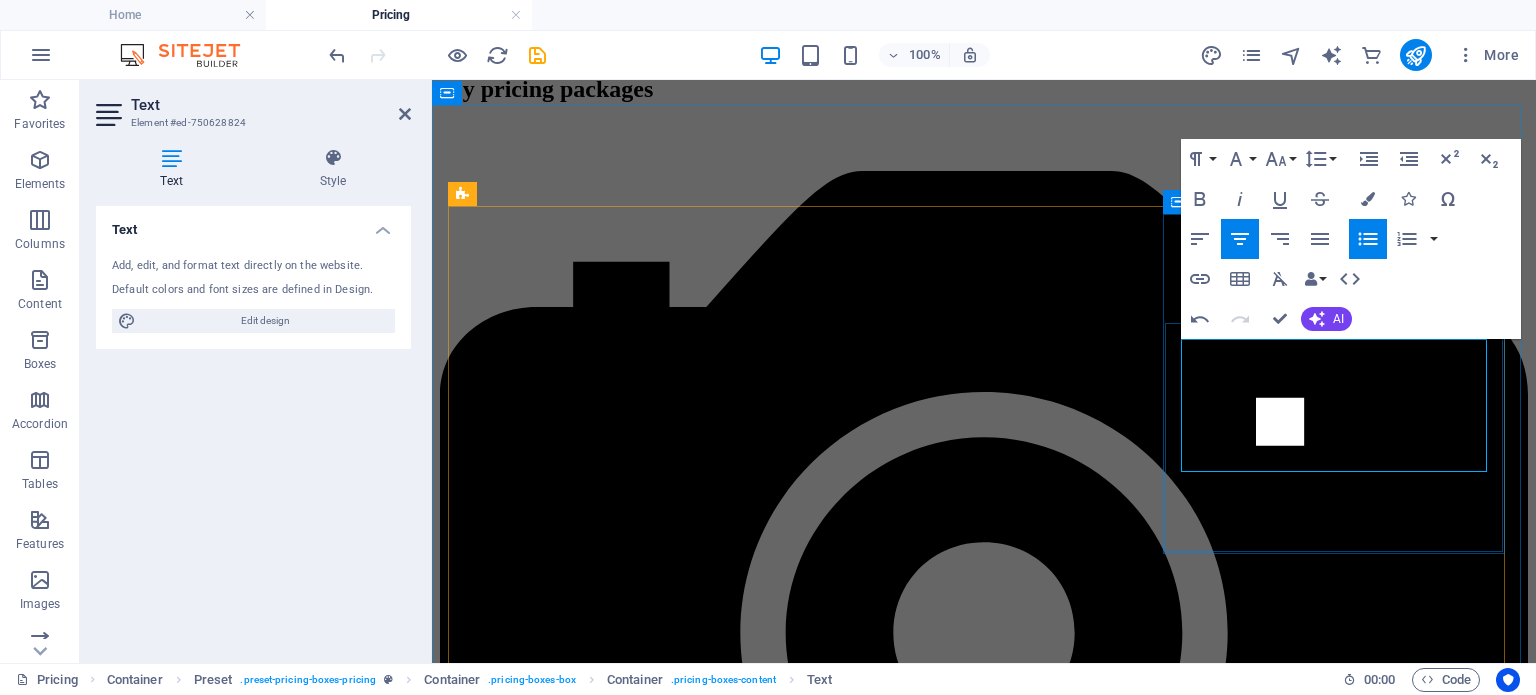 click on "We" at bounding box center (1004, 3215) 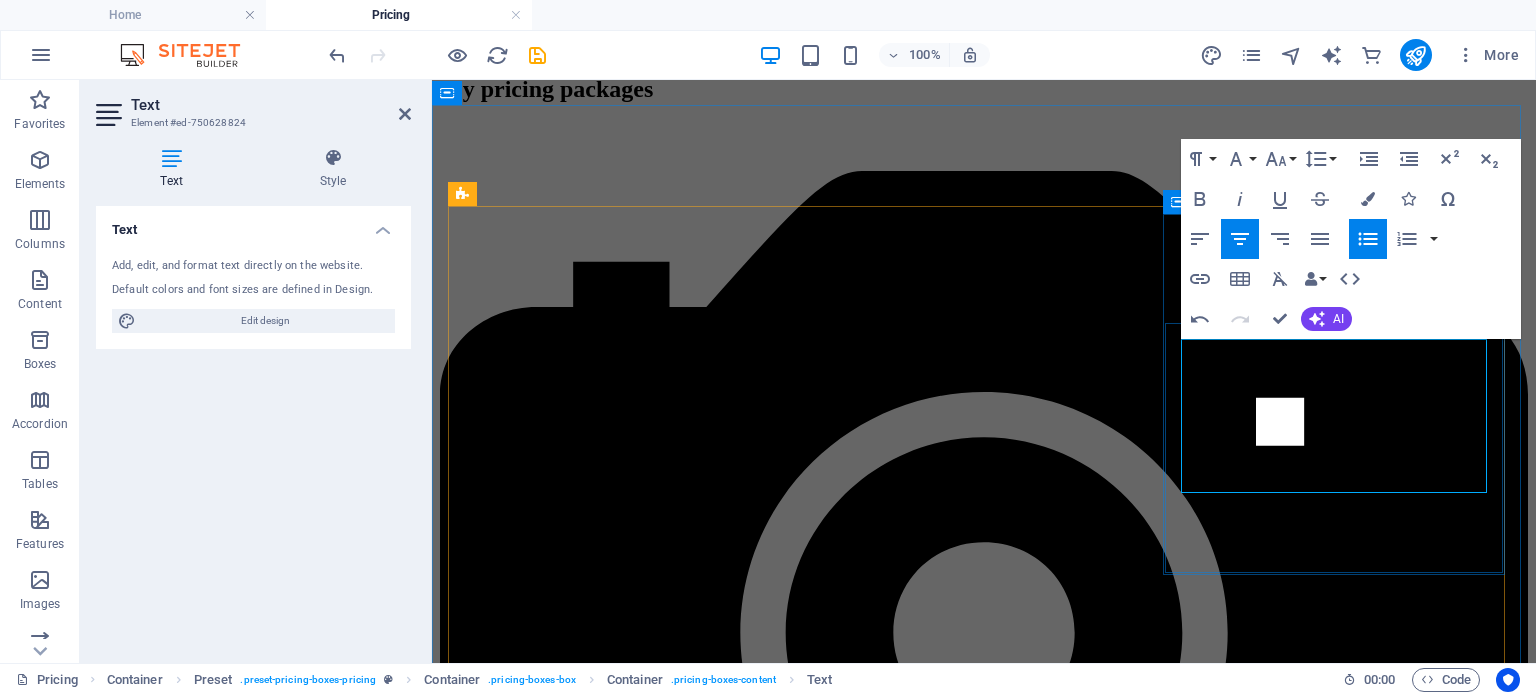 drag, startPoint x: 1258, startPoint y: 458, endPoint x: 1425, endPoint y: 507, distance: 174.04022 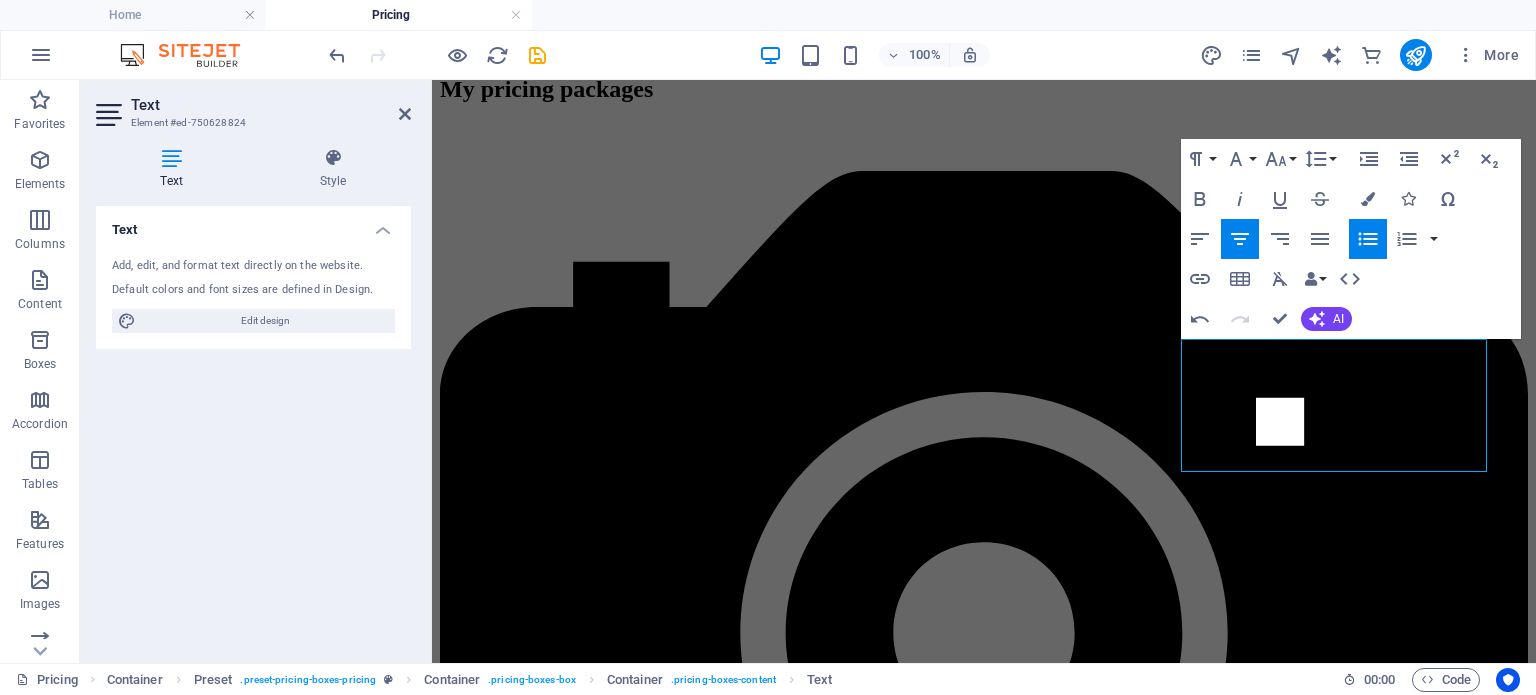 click on "corporate" 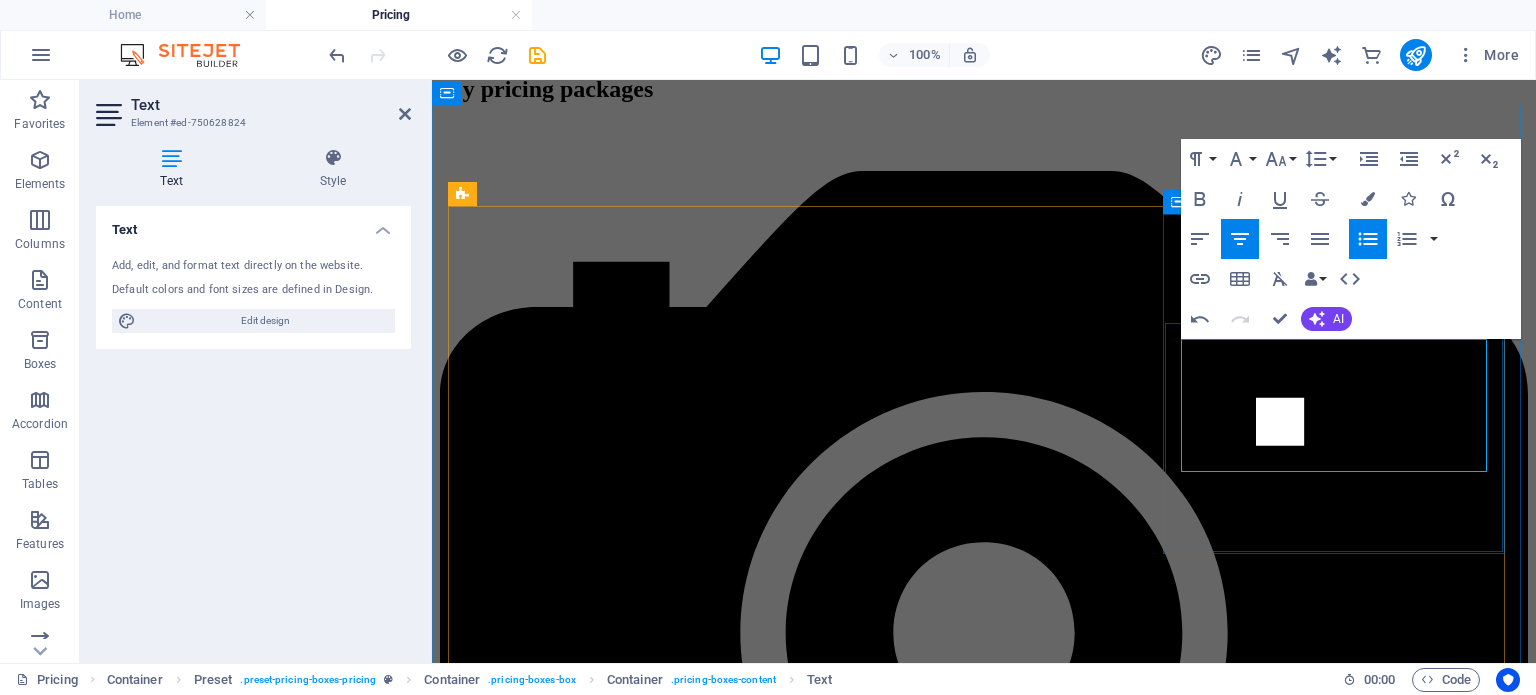 drag, startPoint x: 1219, startPoint y: 391, endPoint x: 1364, endPoint y: 420, distance: 147.87157 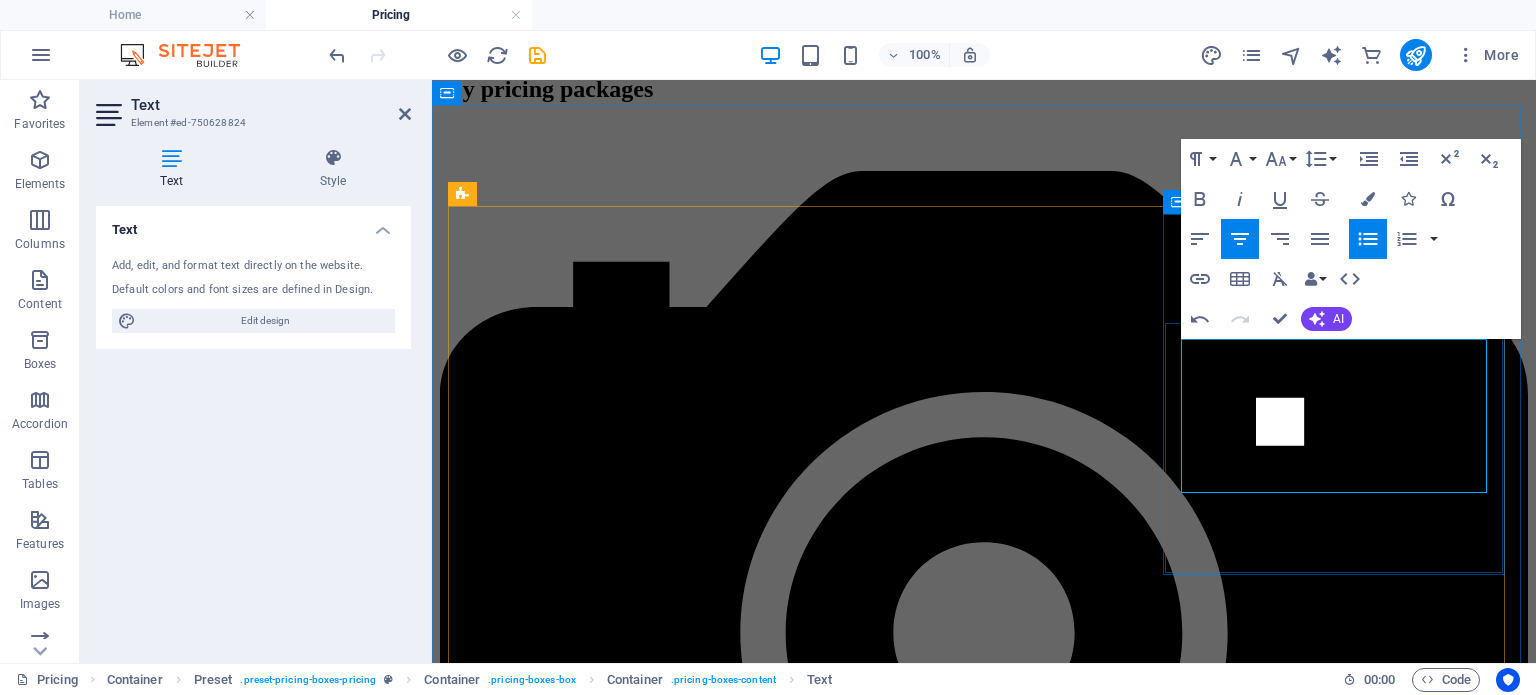drag, startPoint x: 1257, startPoint y: 395, endPoint x: 1245, endPoint y: 434, distance: 40.804413 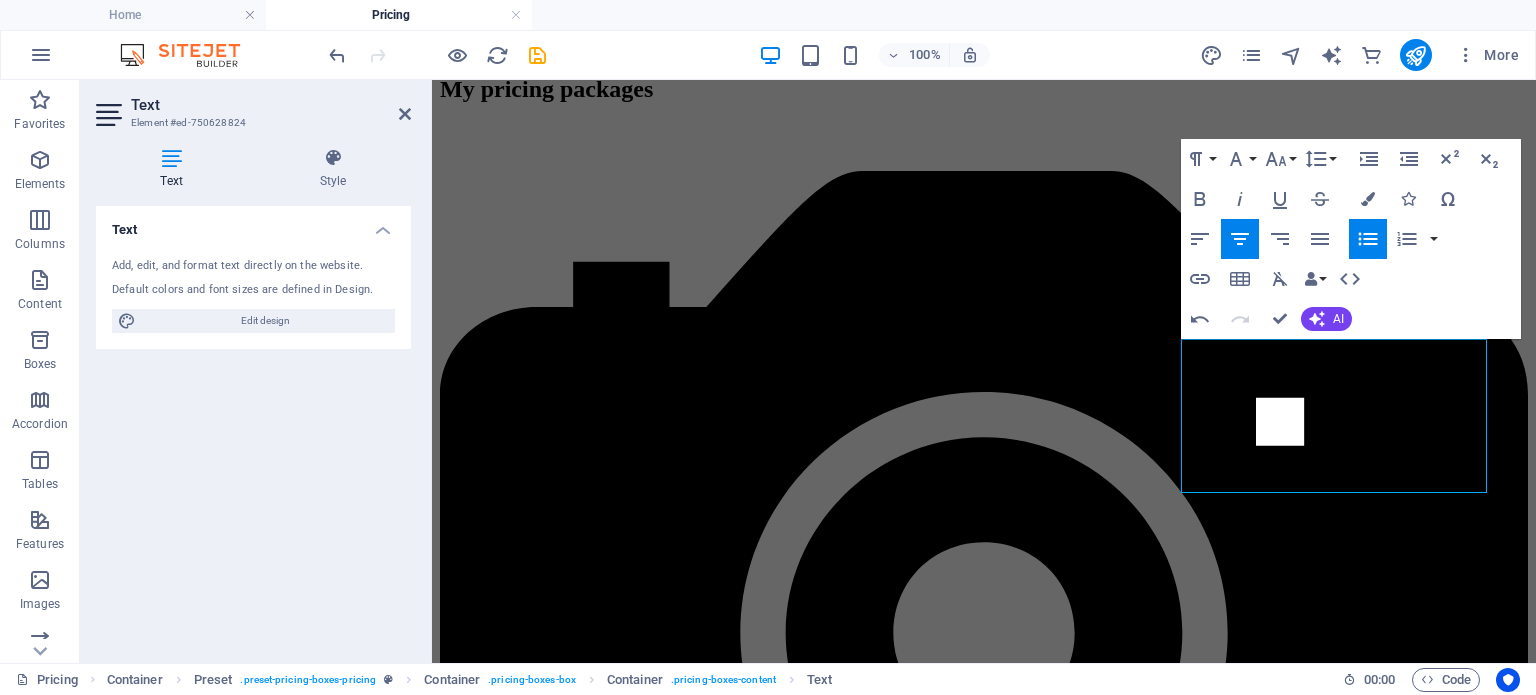 click on "," 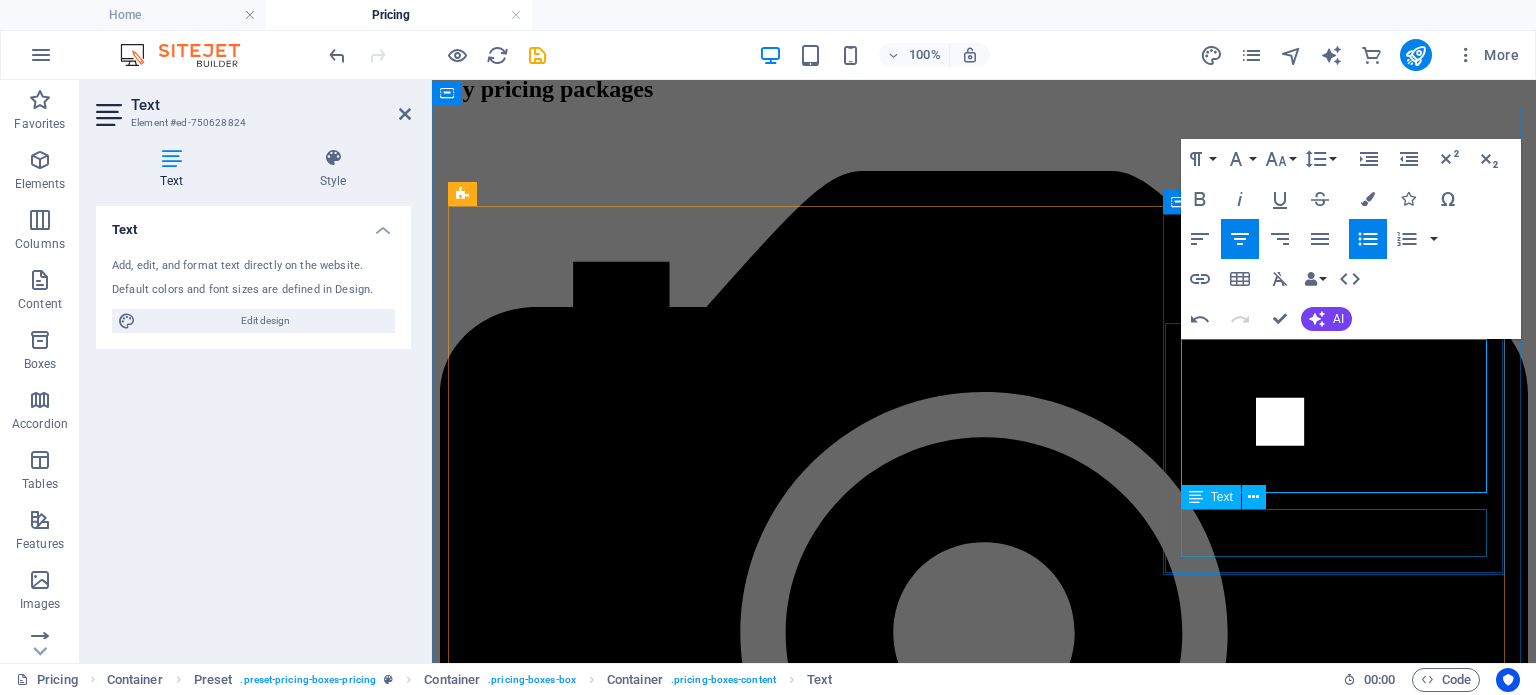 click on "R1400" at bounding box center [984, 3299] 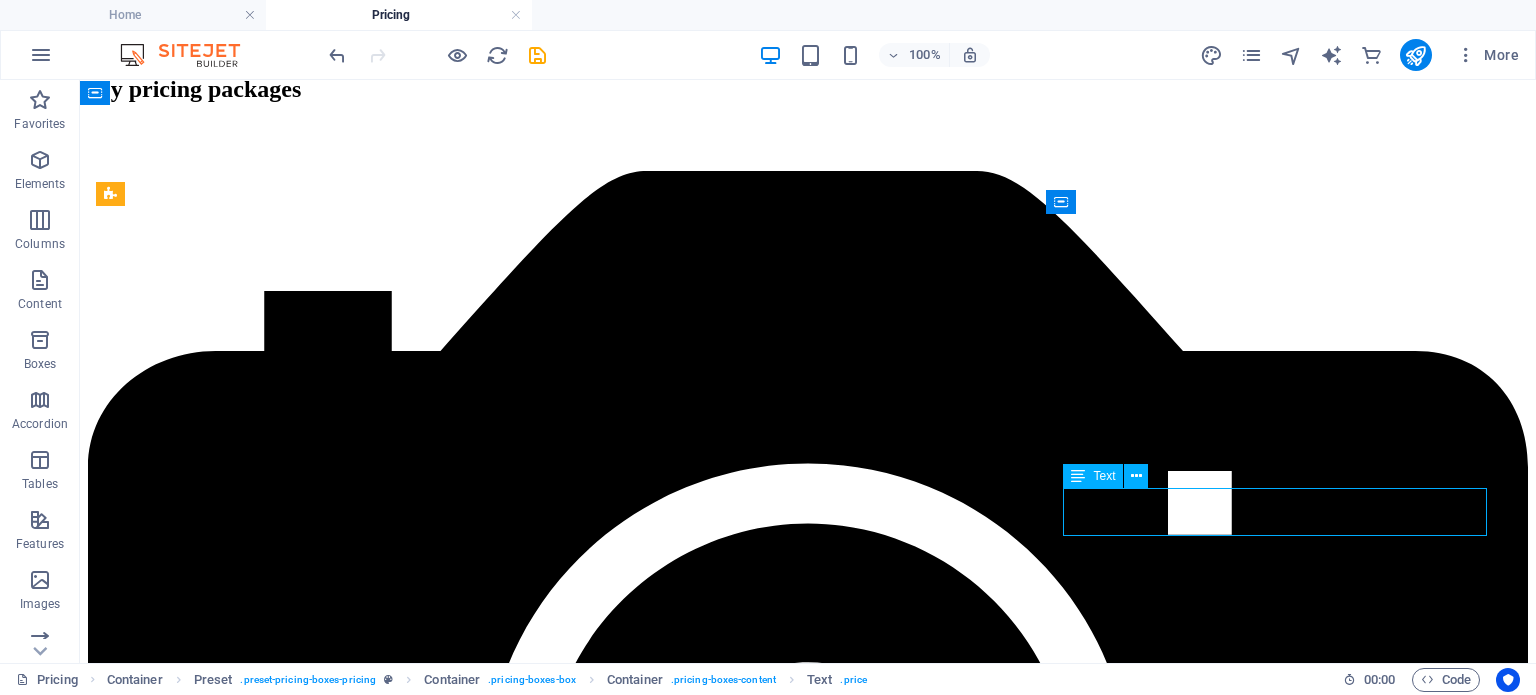 click on "R1400" at bounding box center [808, 4141] 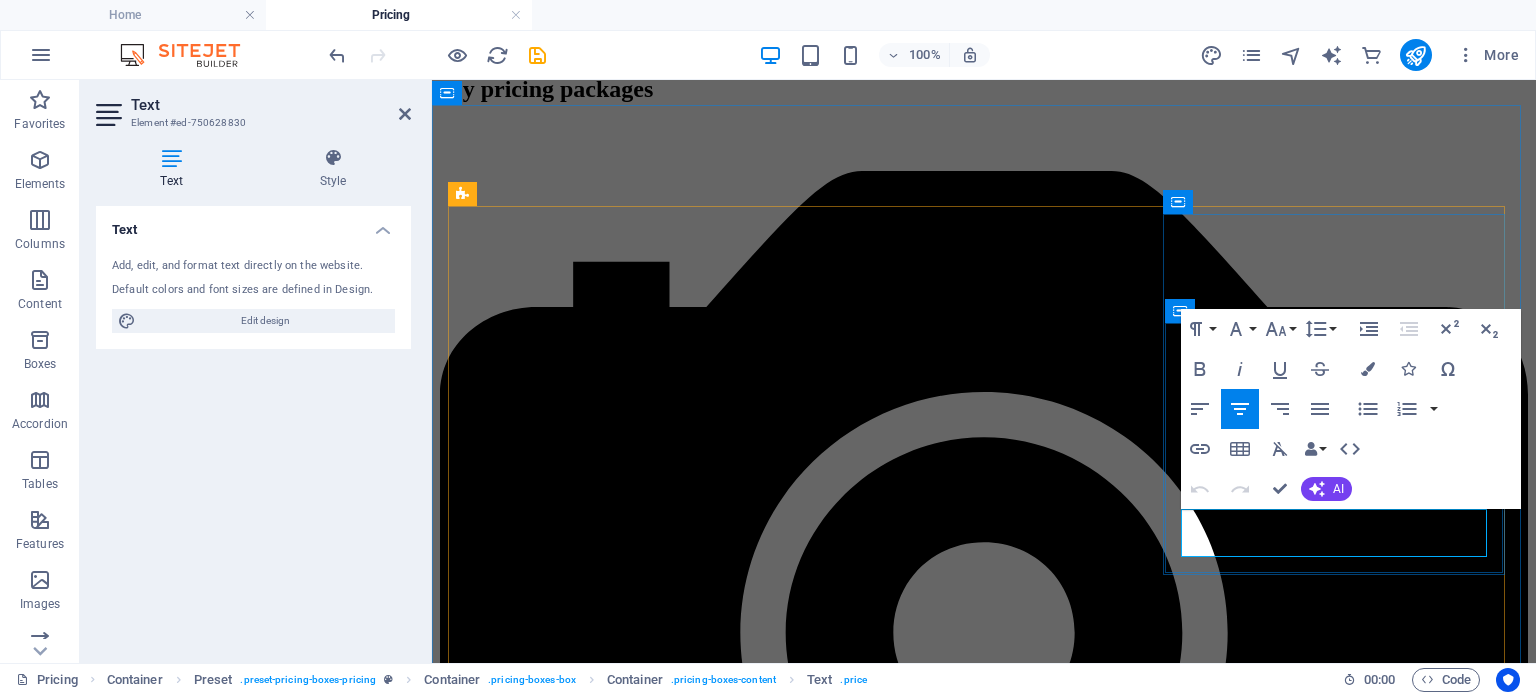 drag, startPoint x: 1311, startPoint y: 533, endPoint x: 1382, endPoint y: 531, distance: 71.02816 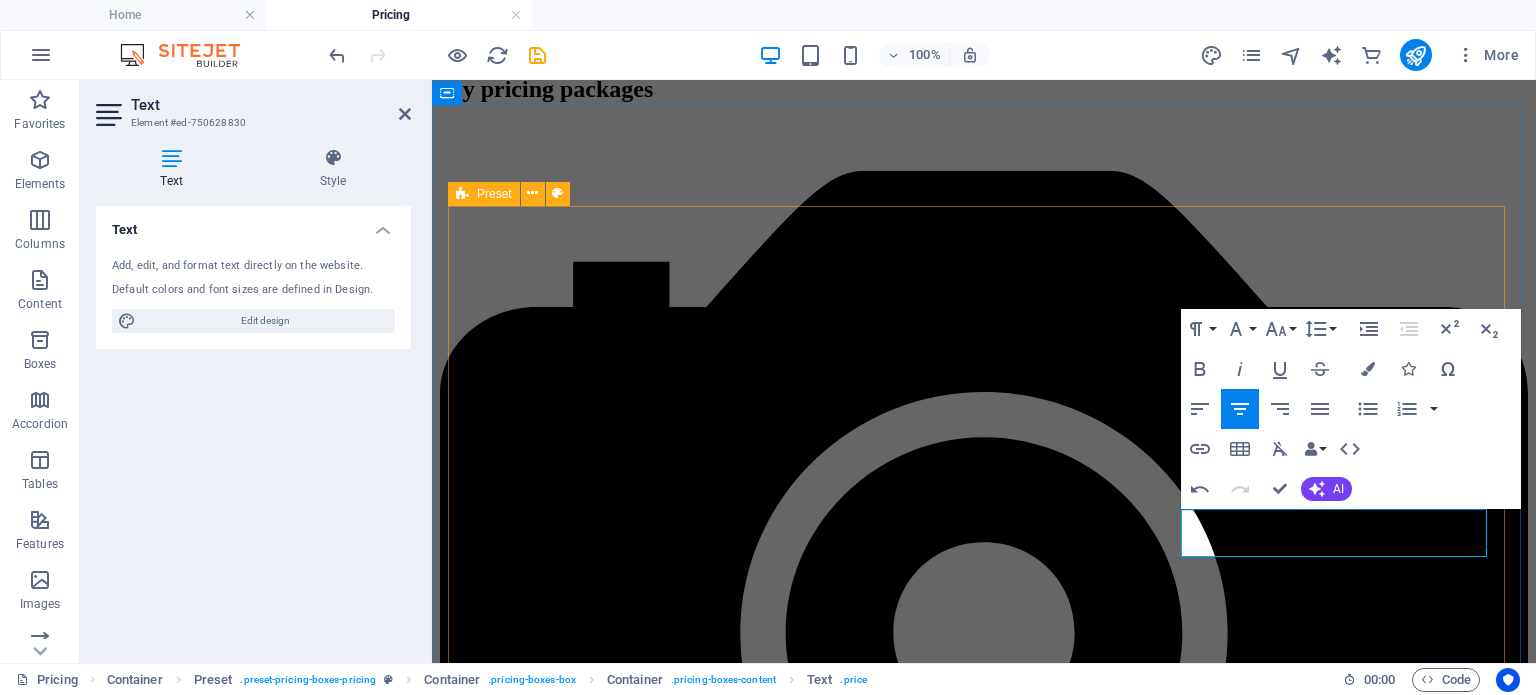 click on "Basic Portrait Session 45-60 min Image Editing Hi-res  images R1500 Matric/ Prom dance sessions Up to  1  hours Pro  Image Editing R 2500 product/promotional photography per project We cover everything from corporate portraits to functions and events. Talk to me, and let's create images that wow your clients. S.Q. city slickers photographic safaris 6  hours Includes a picnic lunch and pro photo coaching from Leon for up to 2 people only (Excludes Park Entrance/Conservation Fees) R1400" at bounding box center (984, 2138) 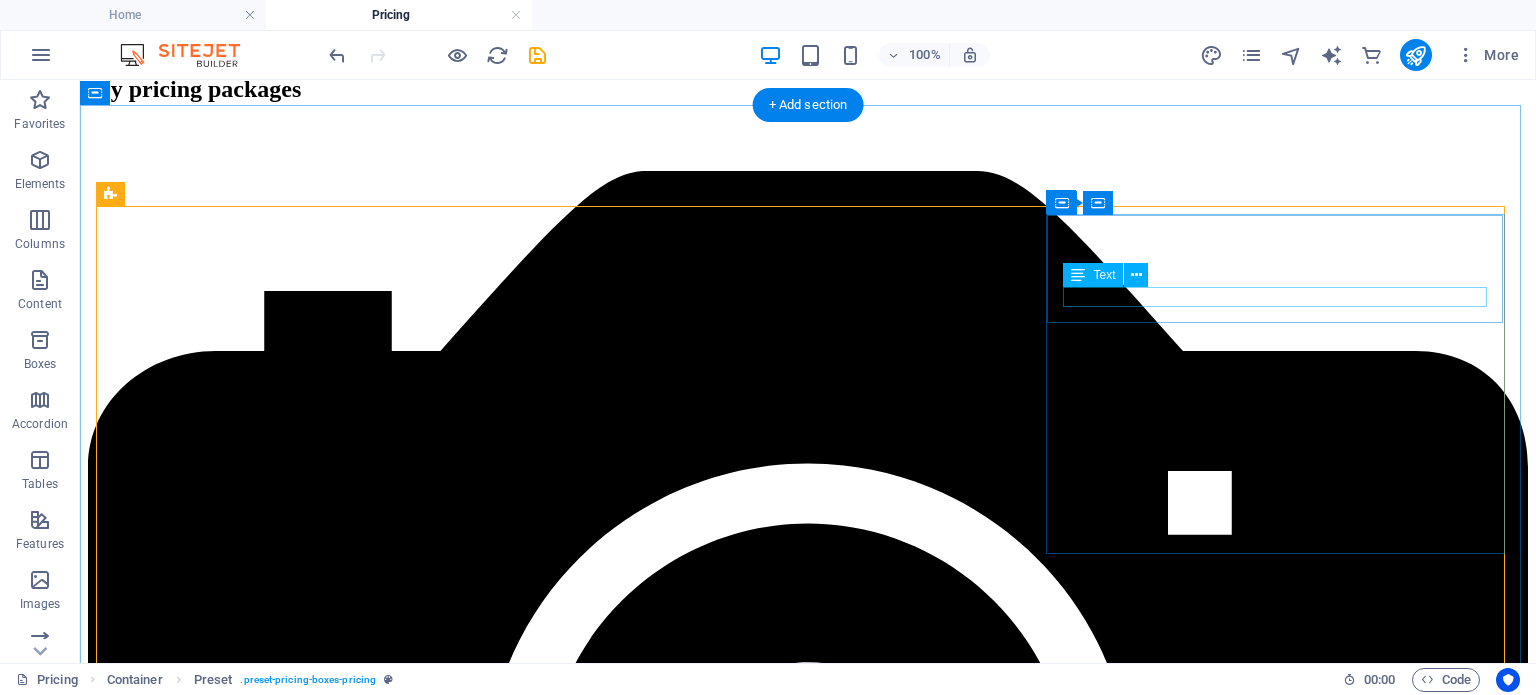 click on "product/promotional photography" at bounding box center (808, 4005) 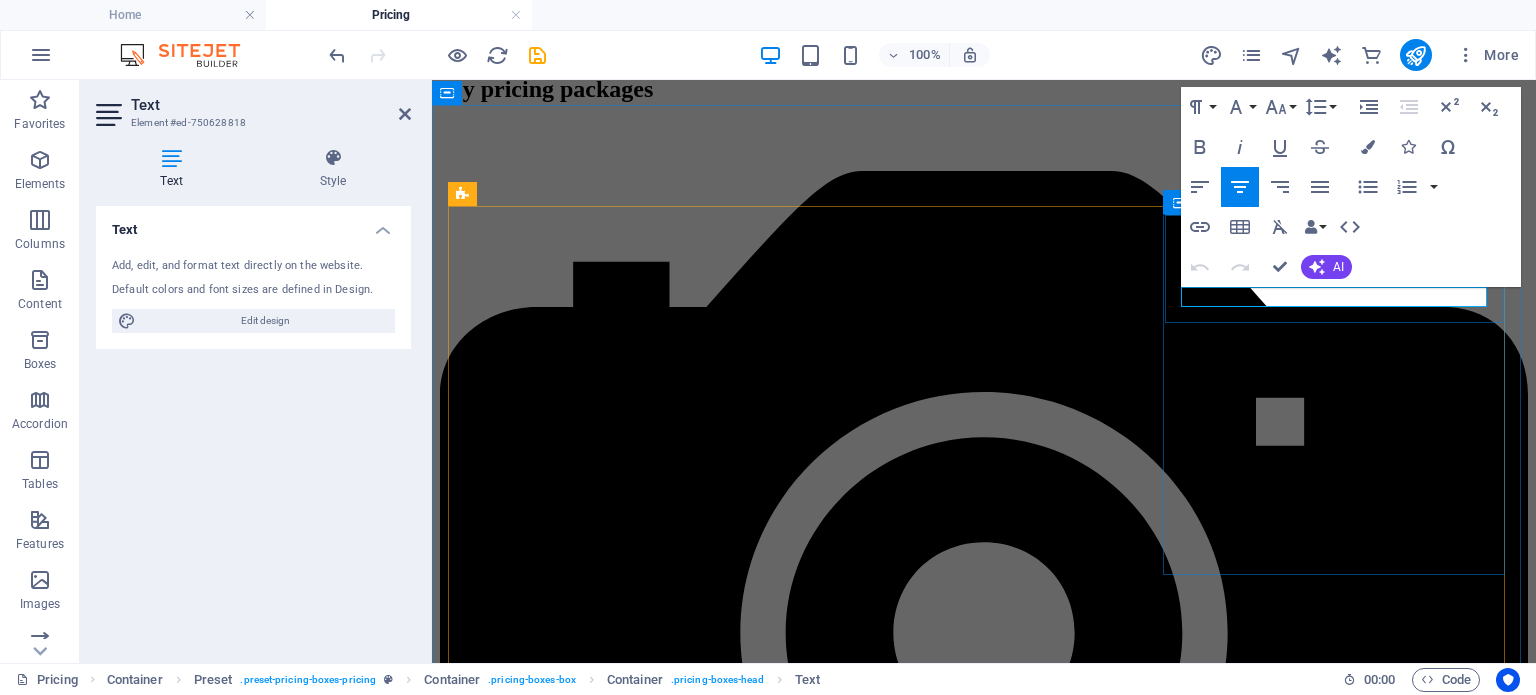 type 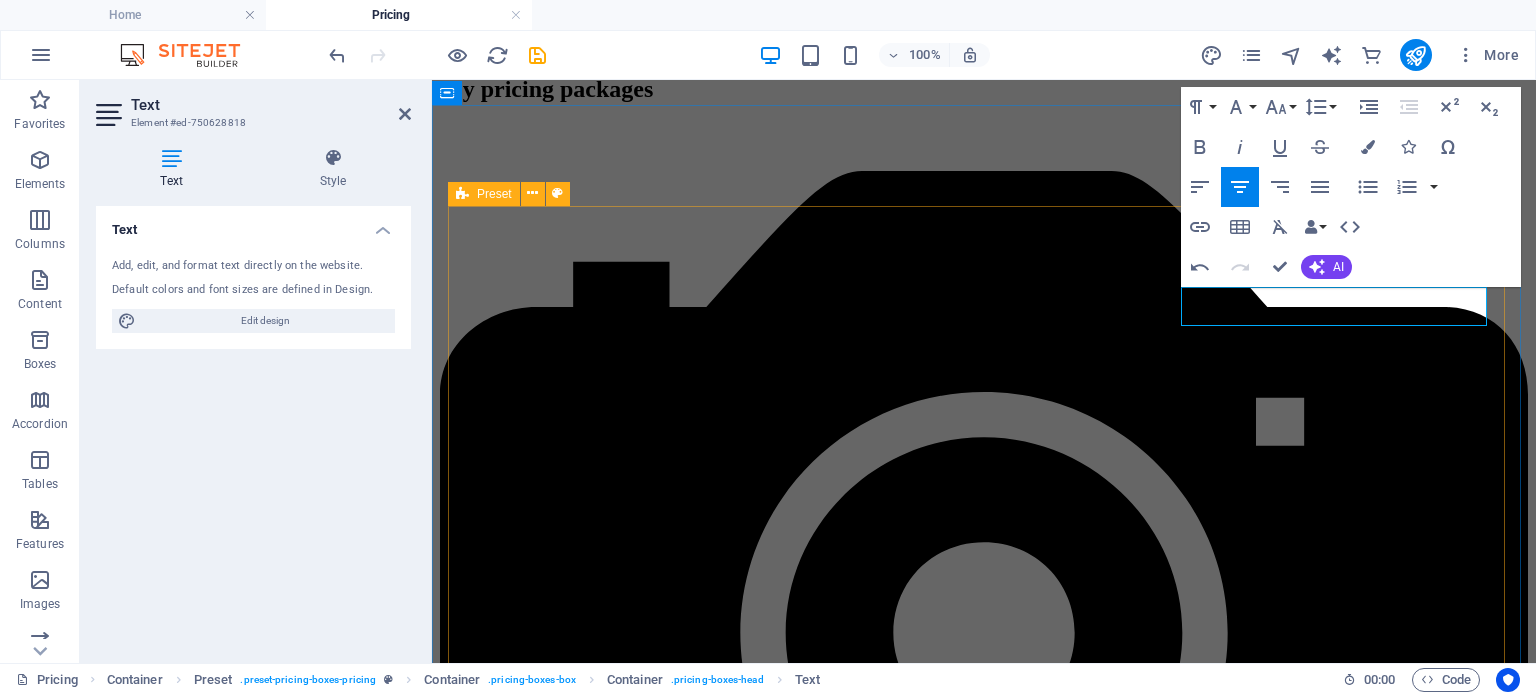 click on "Basic Portrait Session 45-60 min Image Editing Hi-res  images R1500 Matric/ Prom dance sessions Up to  1  hours Pro  Image Editing R 2500 corporate/product/promotional photography per project We cover everything from corporate portraits to functions and events. Talk to me, and let's create images that wow your clients. S.Q. city slickers photographic safaris 6  hours Includes a picnic lunch and pro photo coaching from Leon for up to 2 people only (Excludes Park Entrance/Conservation Fees) R1400" at bounding box center [984, 2138] 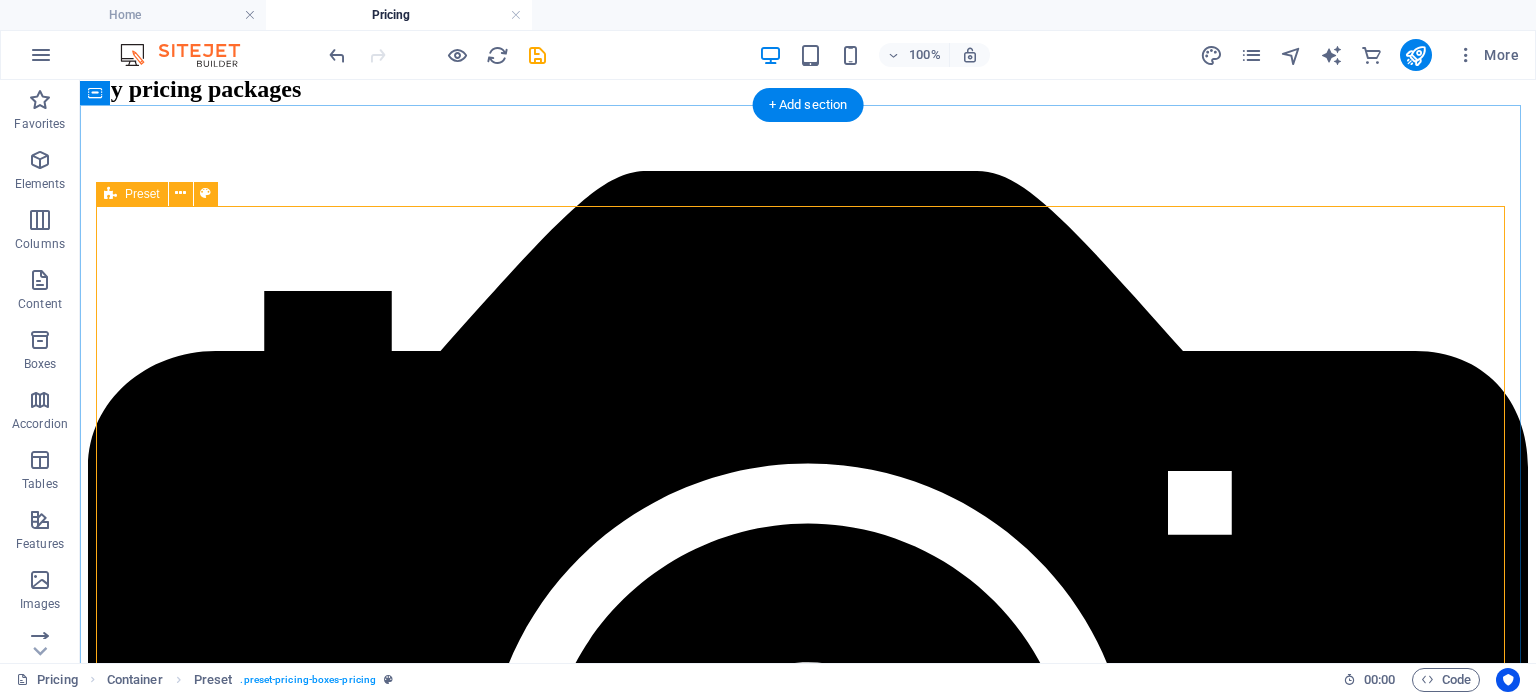 click on "Basic Portrait Session 45-60 min Image Editing Hi-res  images R1500 Matric/ Prom dance sessions Up to  1  hours Pro  Image Editing R 2500 corporate/product/promotional photography per project We cover everything from corporate portraits to functions and events. Talk to me, and let's create images that wow your clients. S.Q. city slickers photographic safaris 6  hours Includes a picnic lunch and pro photo coaching from Leon for up to 2 people only (Excludes Park Entrance/Conservation Fees) R1400" at bounding box center (808, 2654) 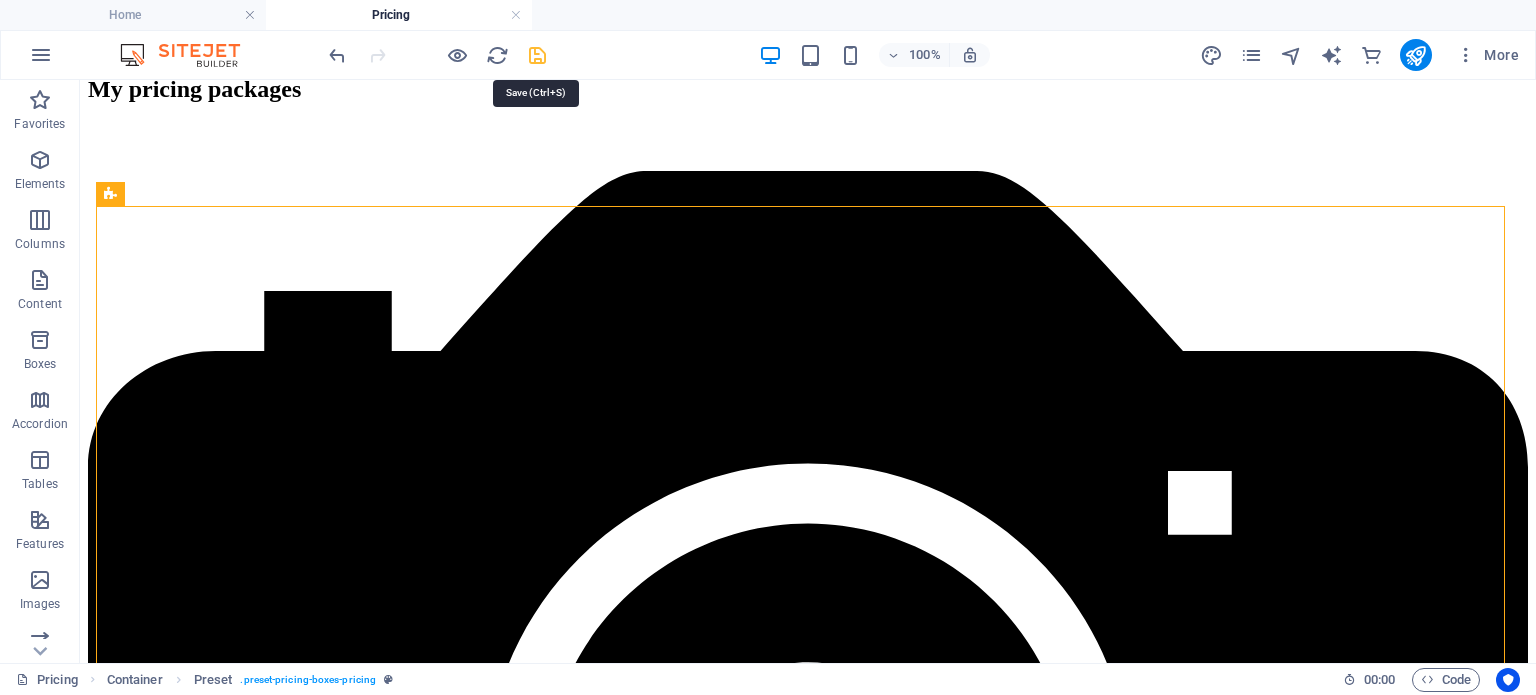 click at bounding box center [537, 55] 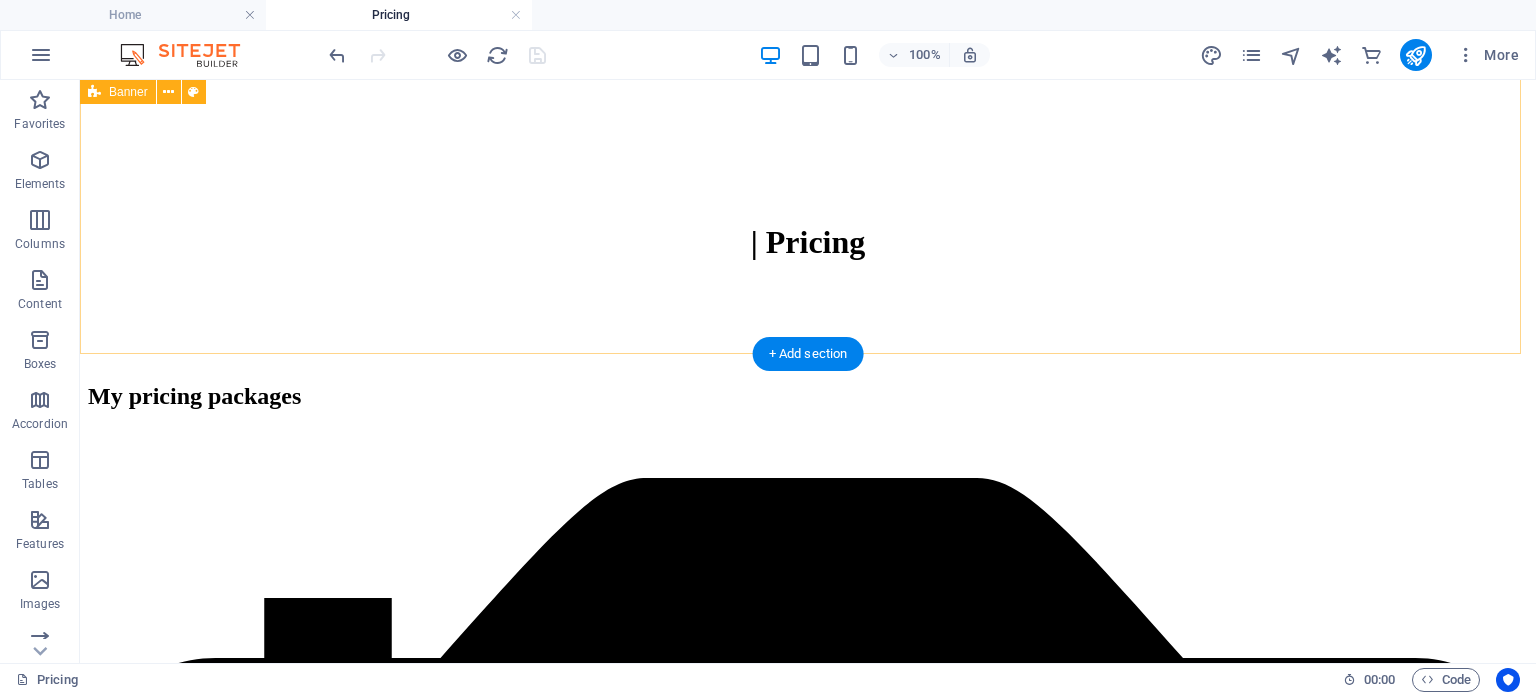 scroll, scrollTop: 707, scrollLeft: 0, axis: vertical 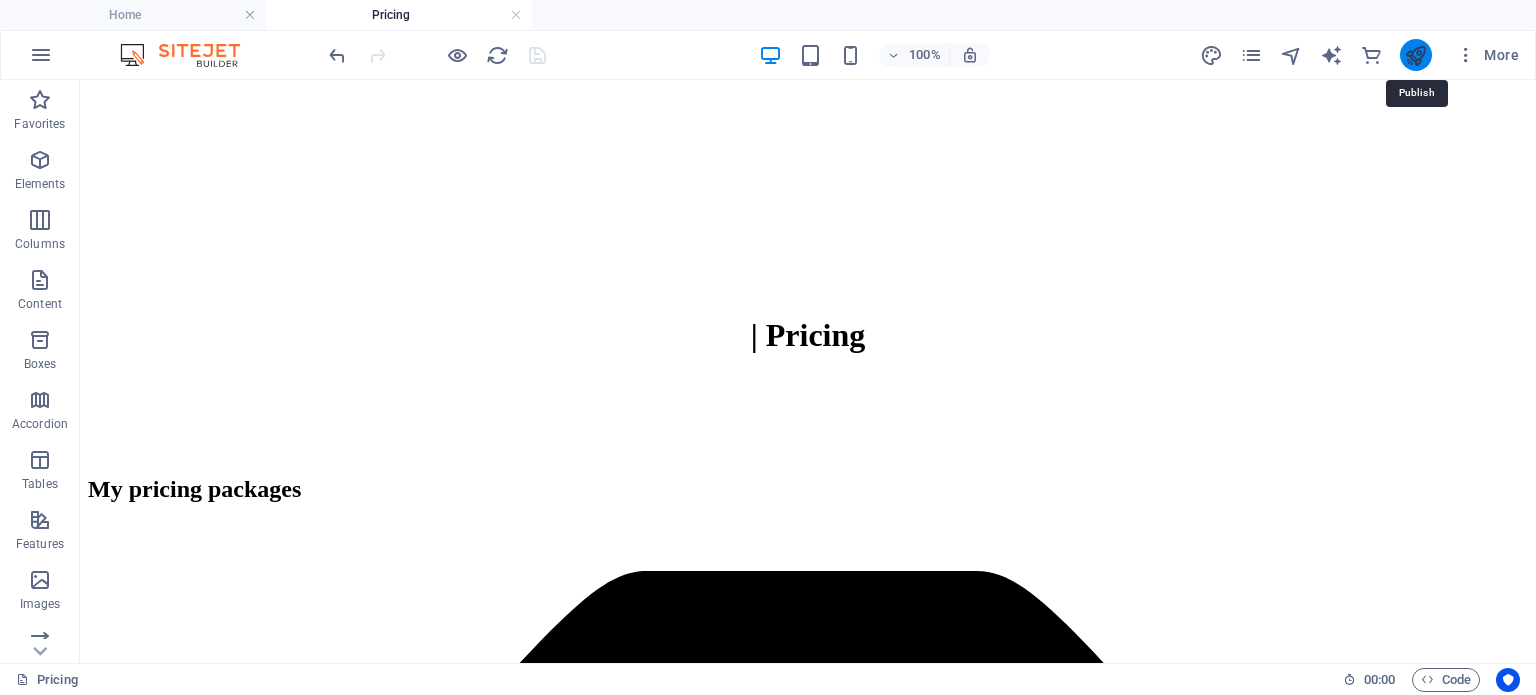 click at bounding box center (1415, 55) 